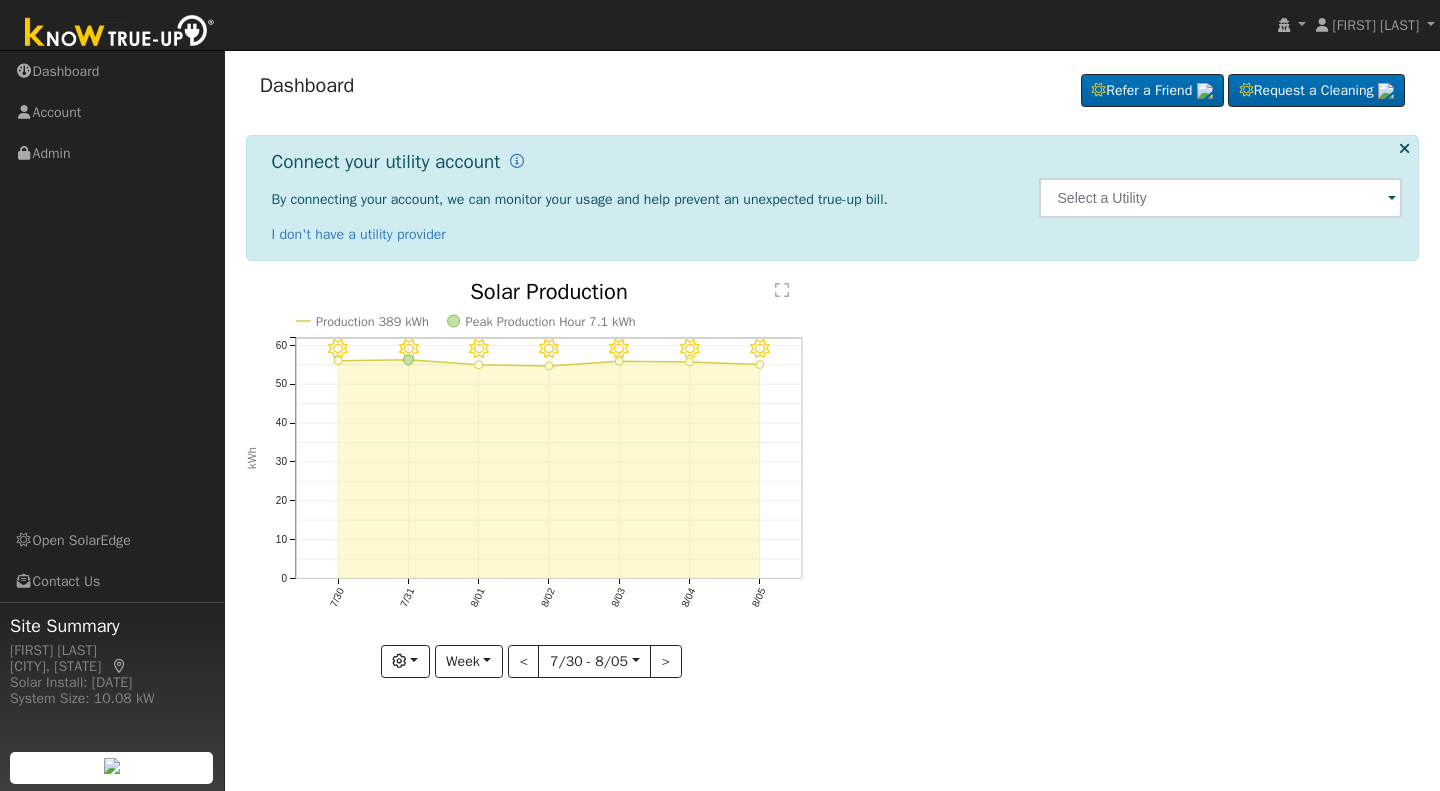scroll, scrollTop: 0, scrollLeft: 0, axis: both 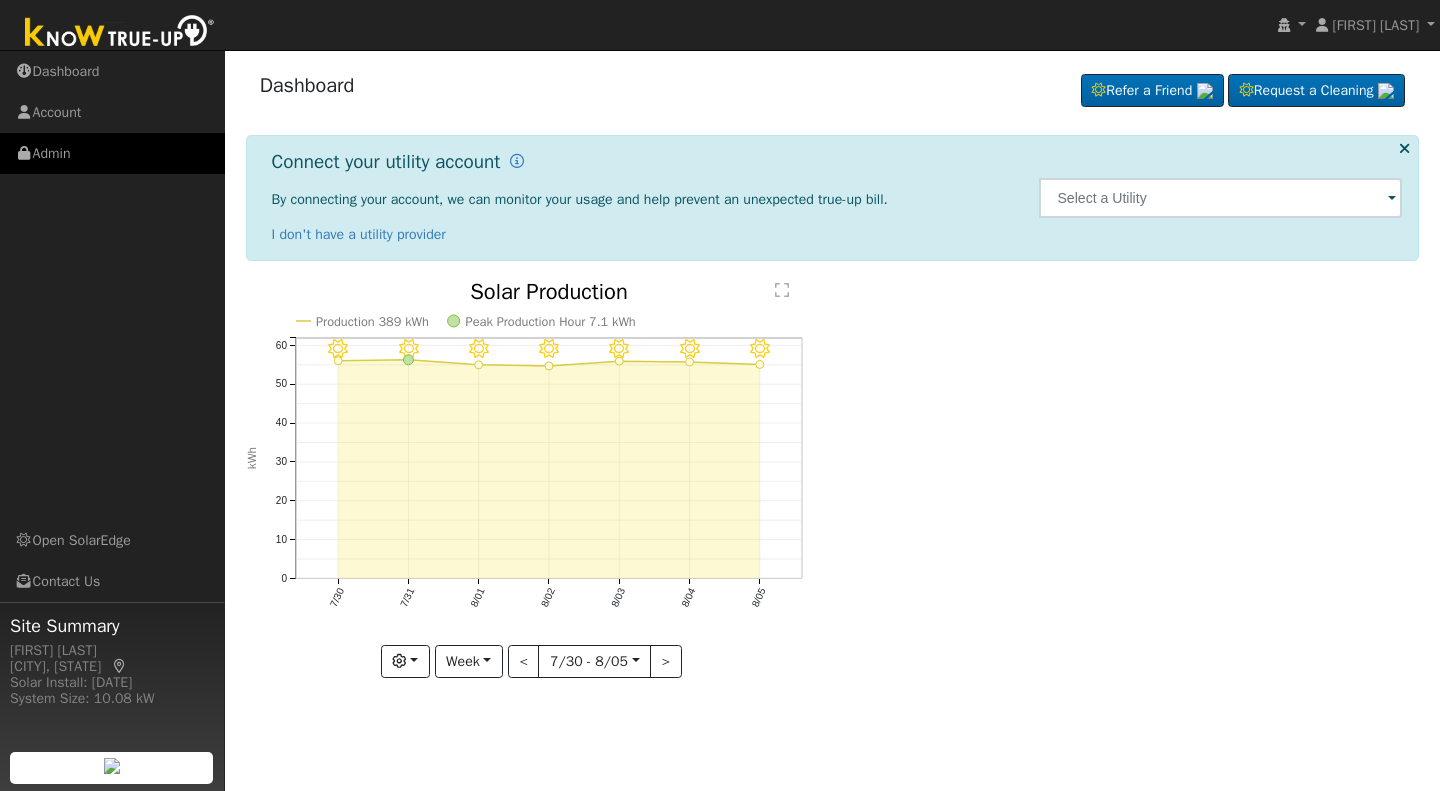 click on "Admin" at bounding box center [112, 153] 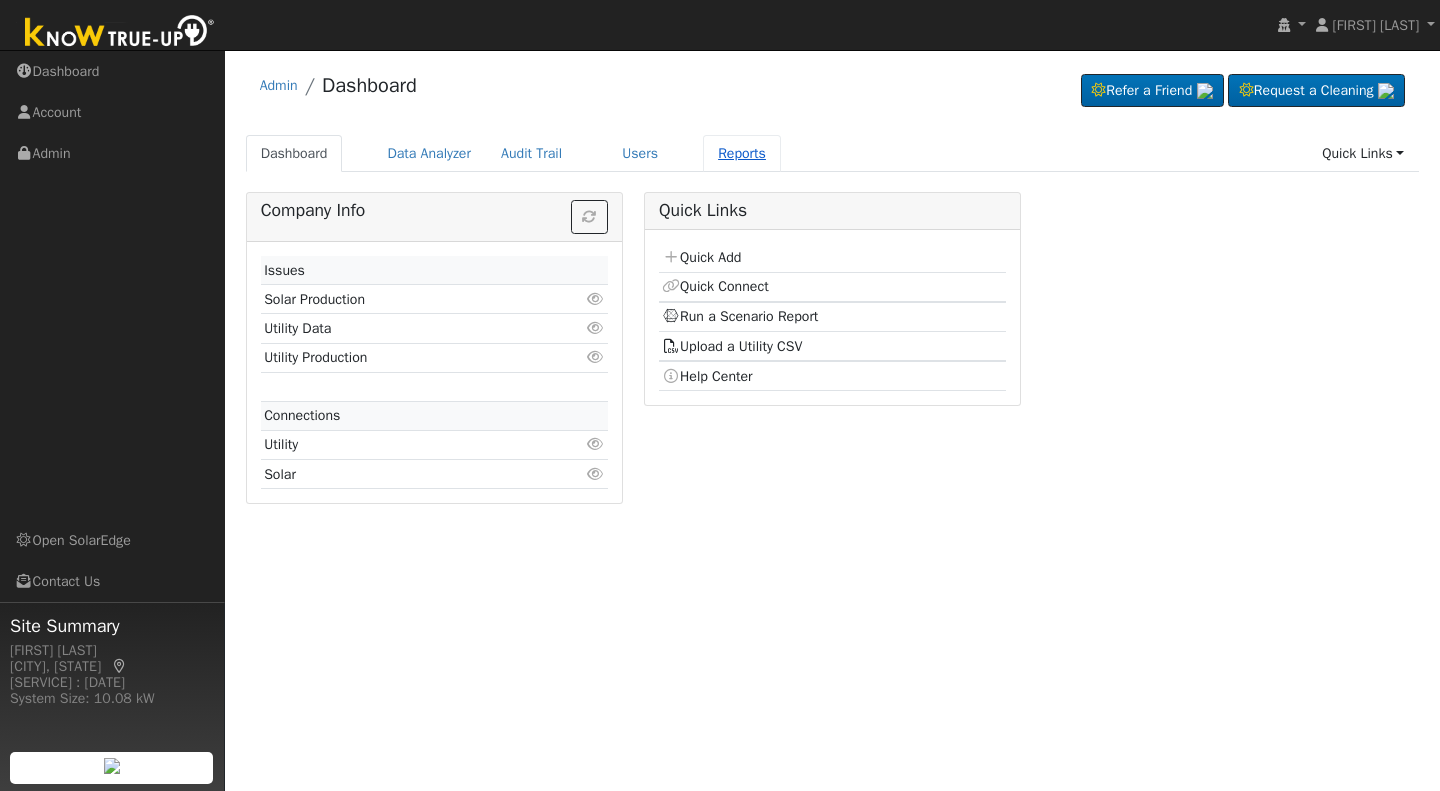 scroll, scrollTop: 0, scrollLeft: 0, axis: both 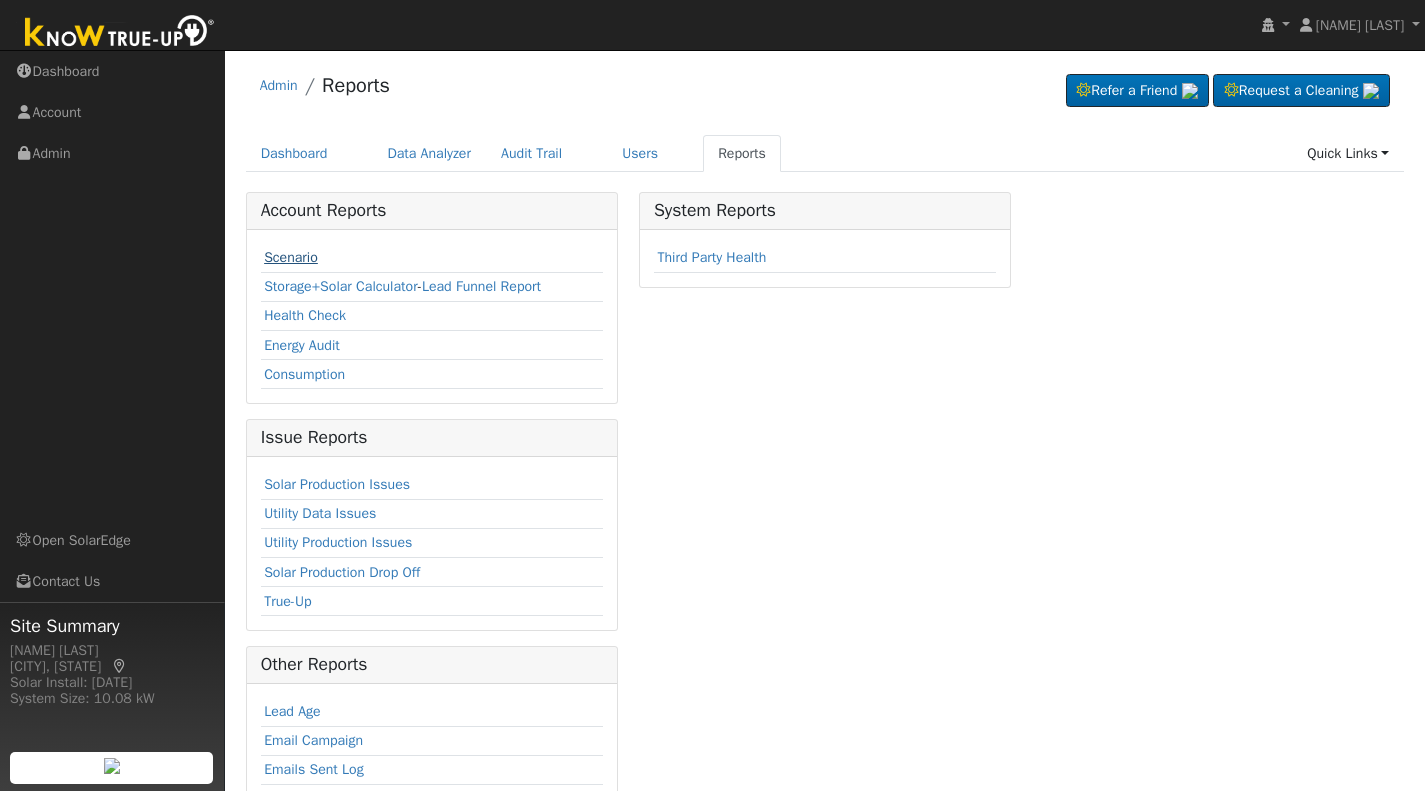 click on "Scenario" at bounding box center (291, 257) 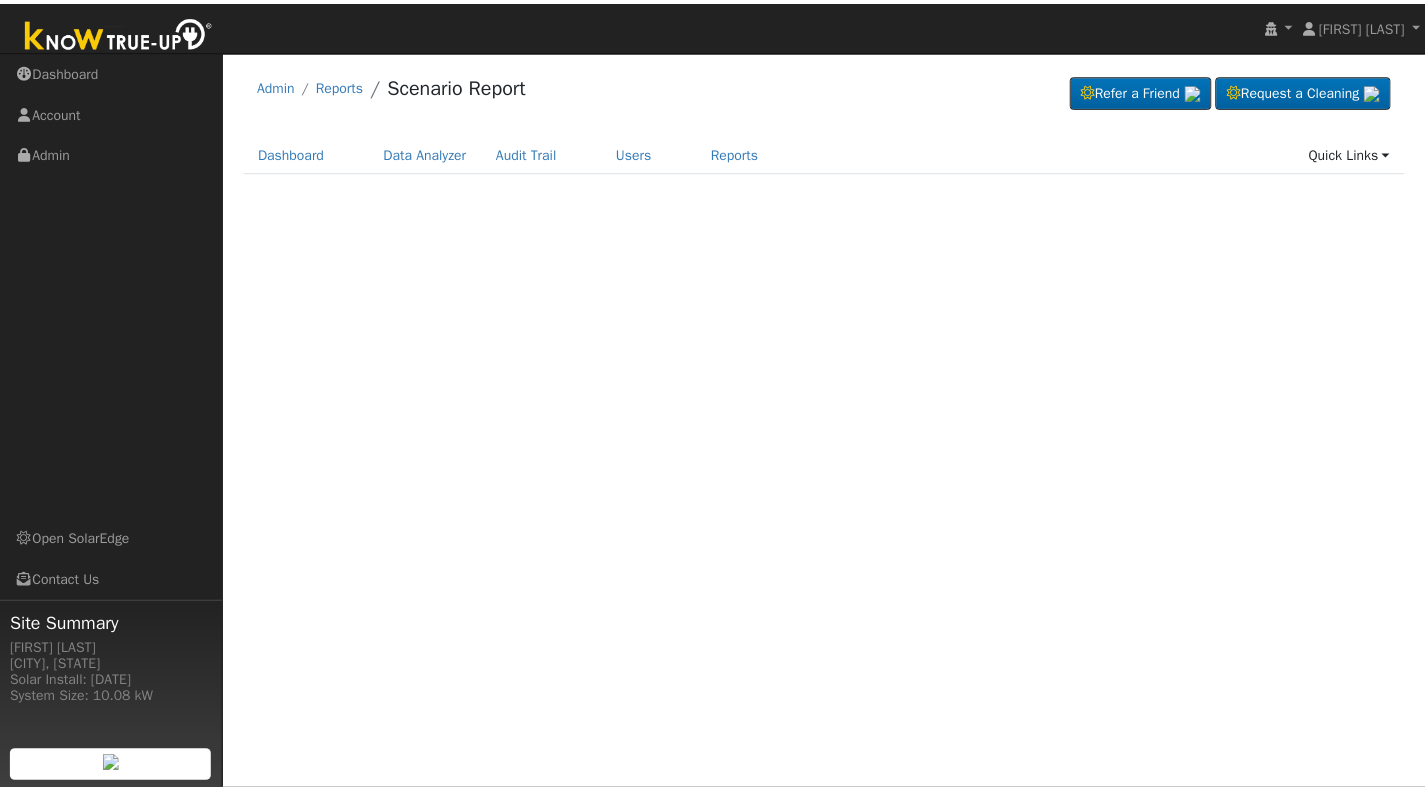scroll, scrollTop: 0, scrollLeft: 0, axis: both 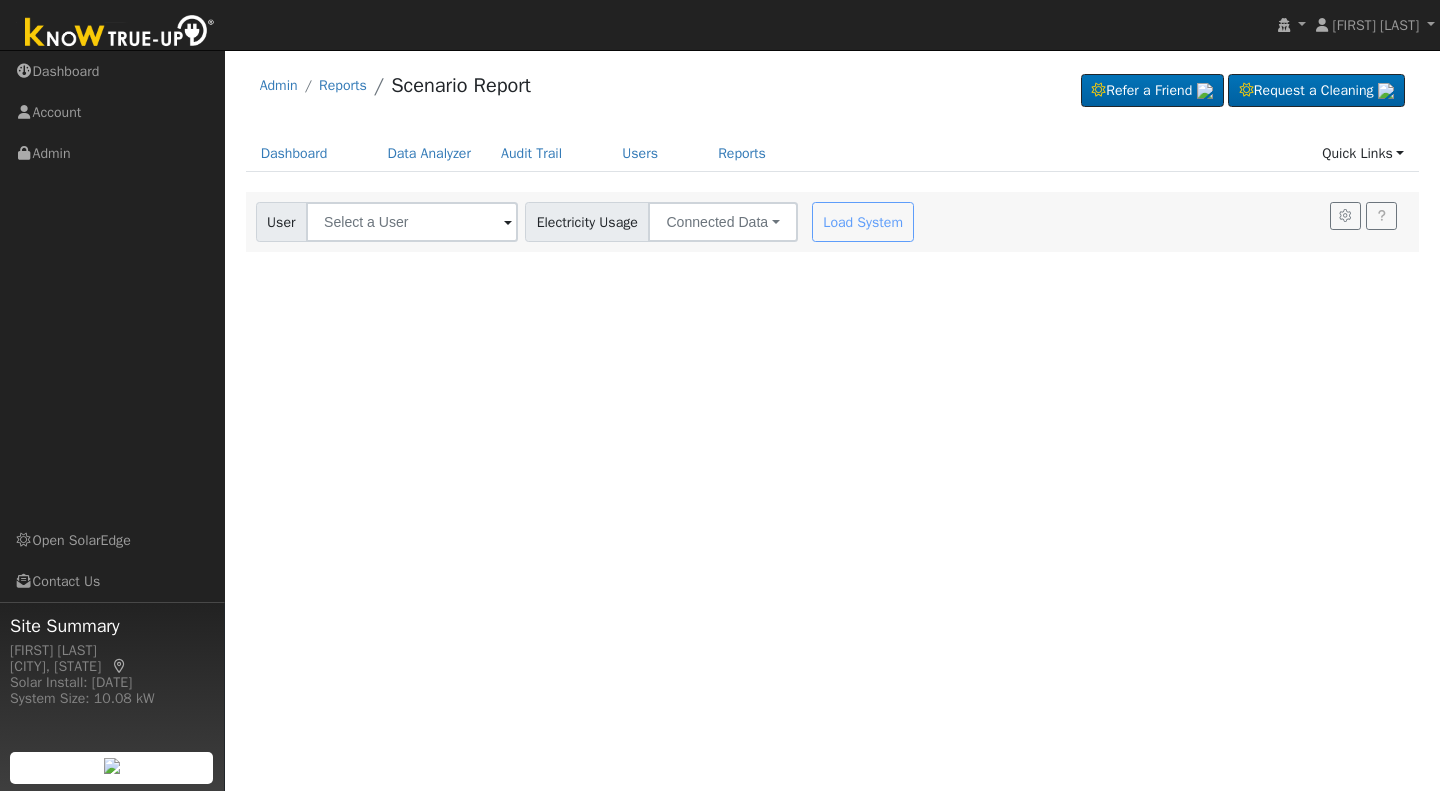 click at bounding box center (508, 223) 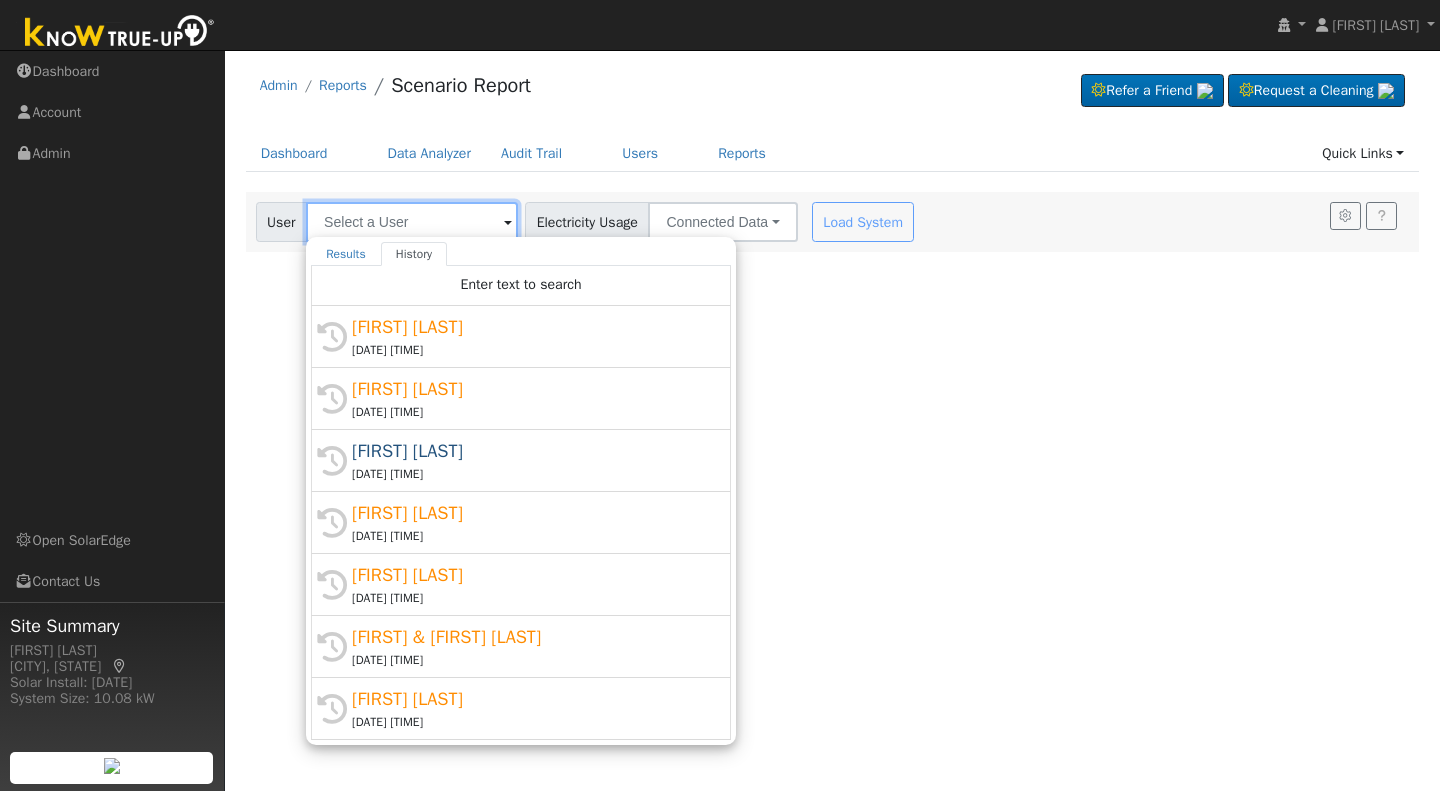 click at bounding box center [412, 222] 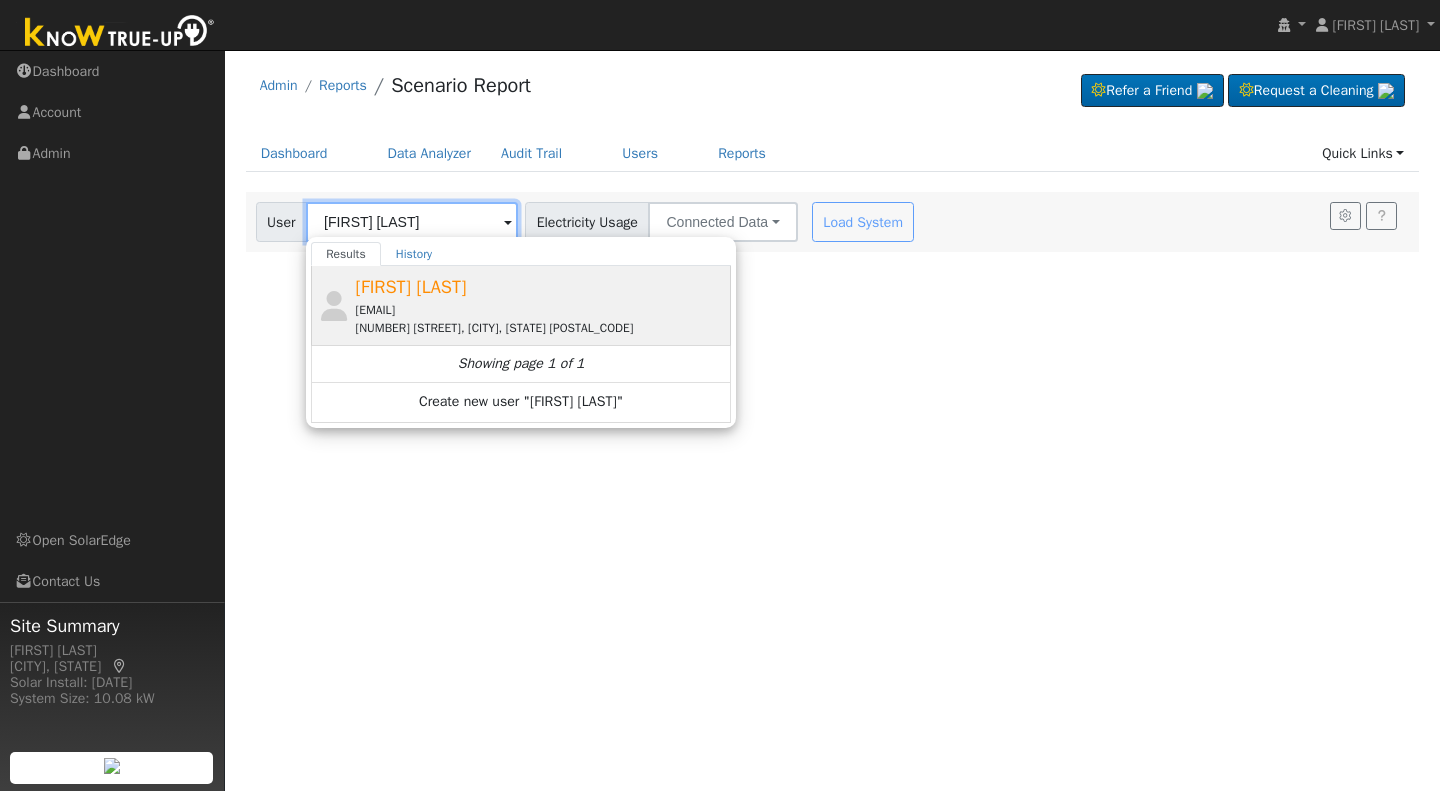 type on "[FIRST] [LAST]" 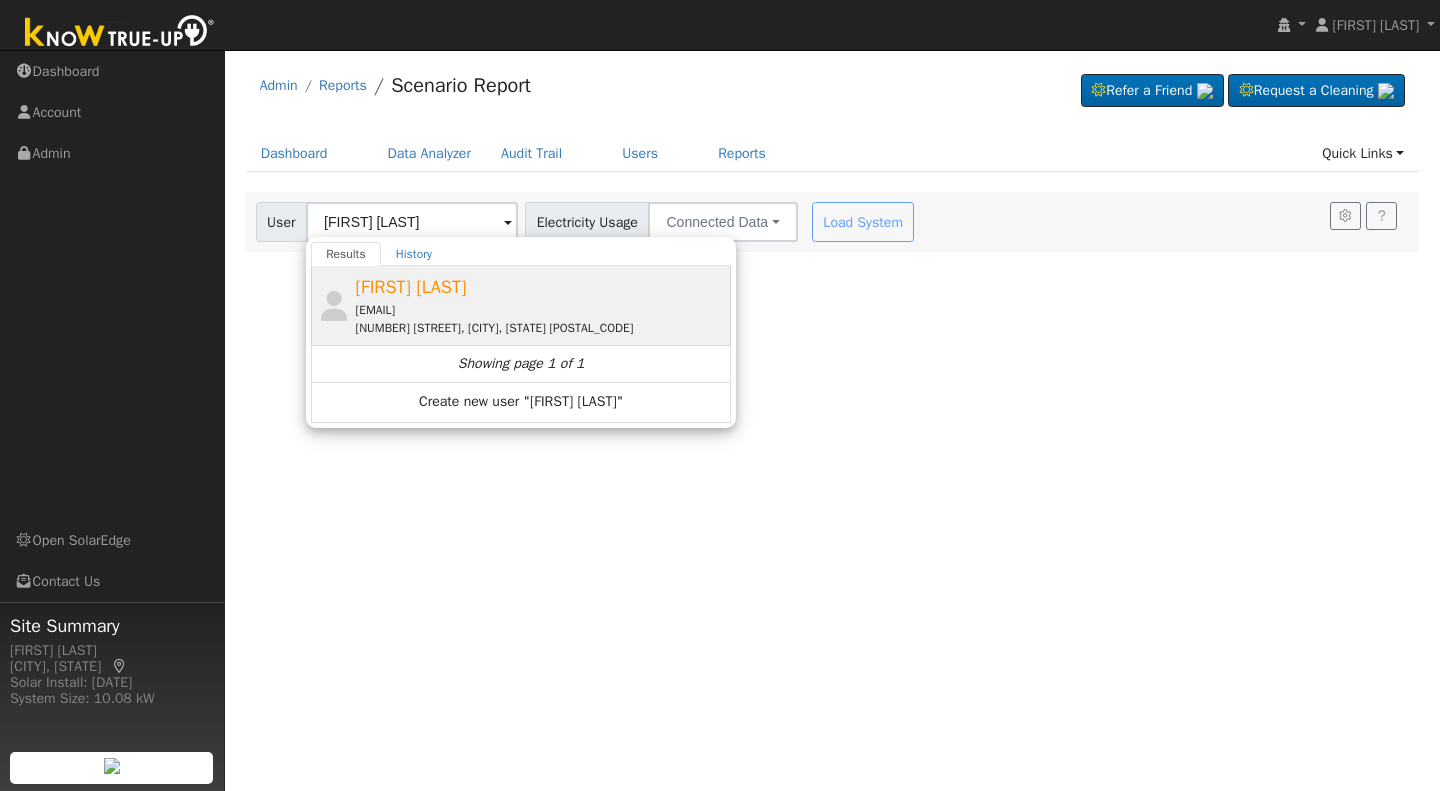click on "[FIRST] [LAST]" at bounding box center [411, 287] 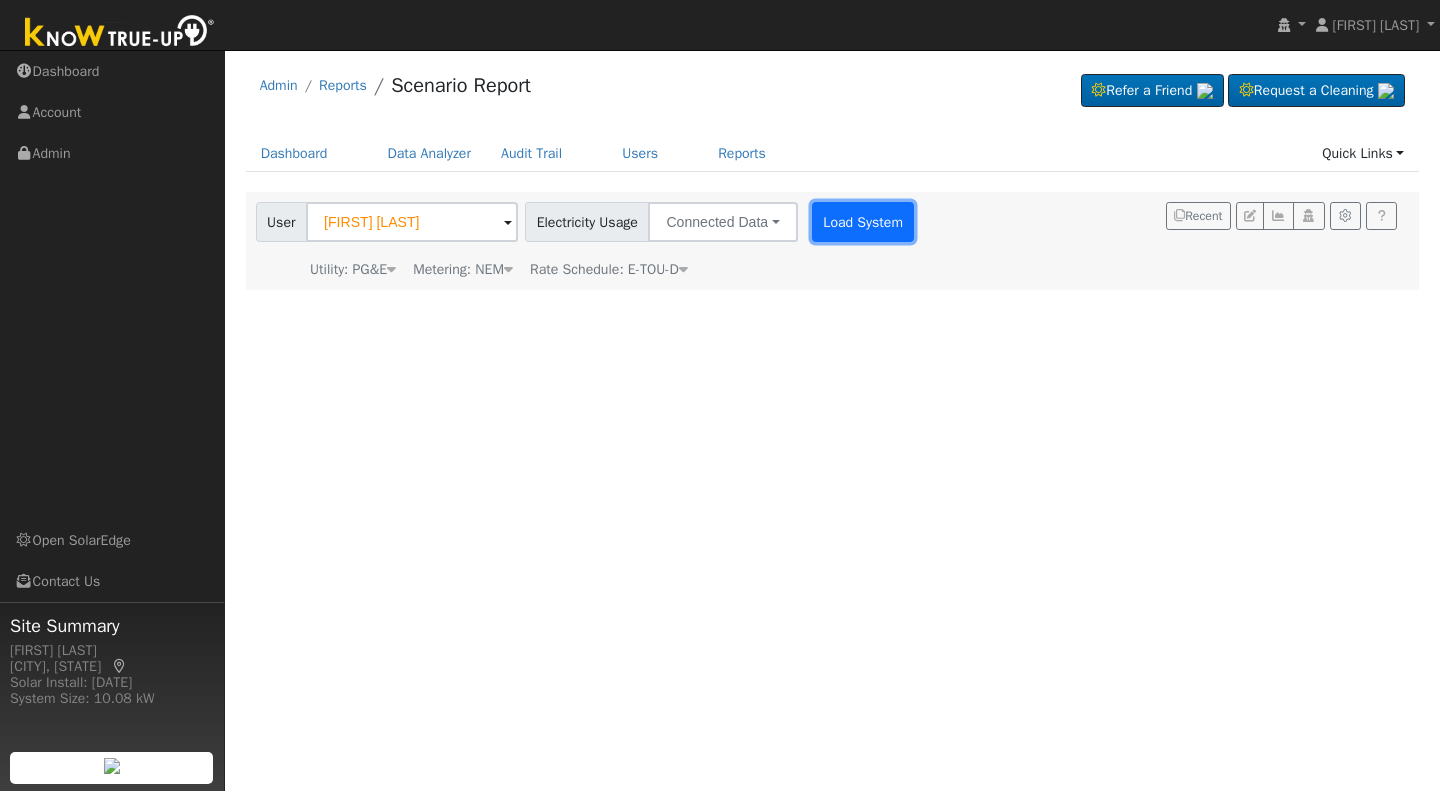 click on "Load System" at bounding box center (863, 222) 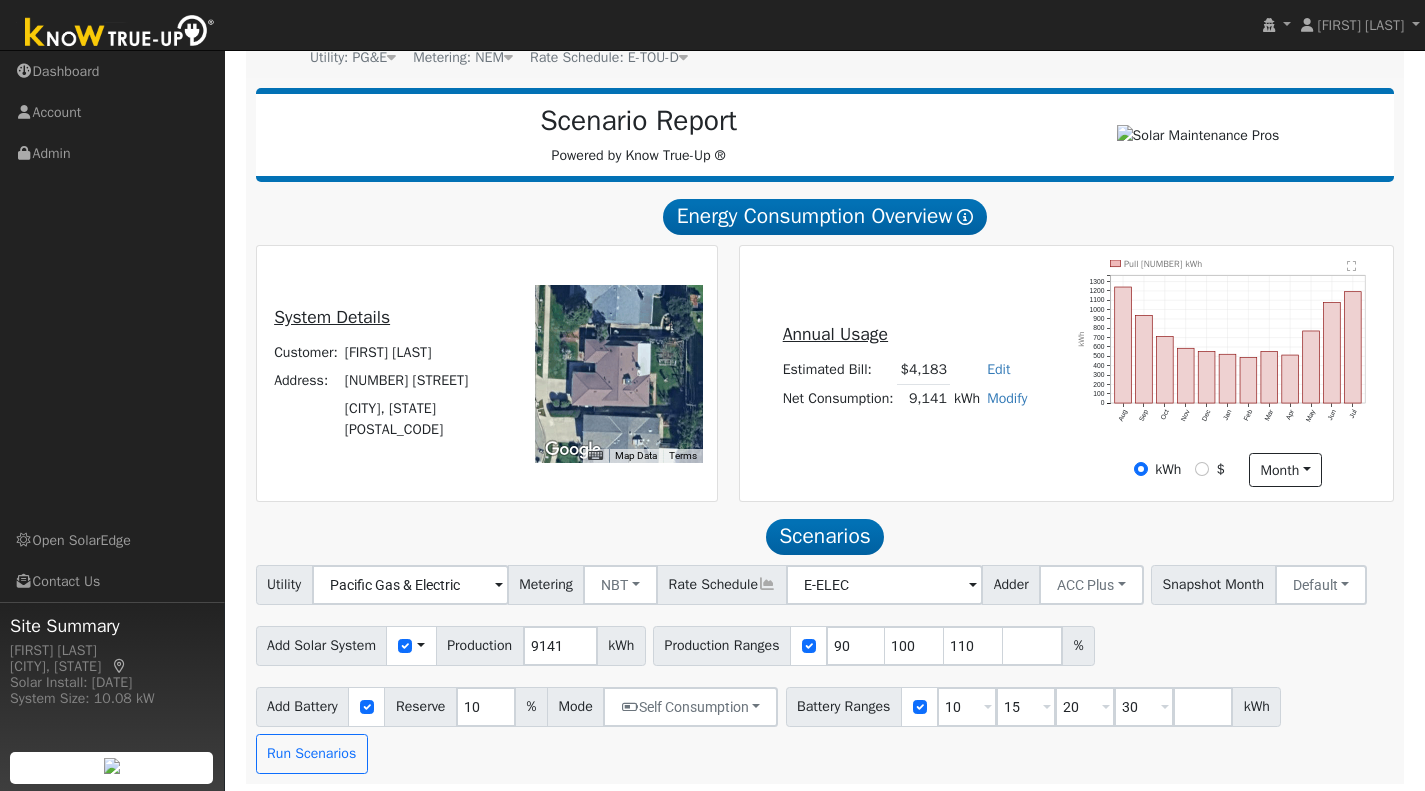 scroll, scrollTop: 223, scrollLeft: 0, axis: vertical 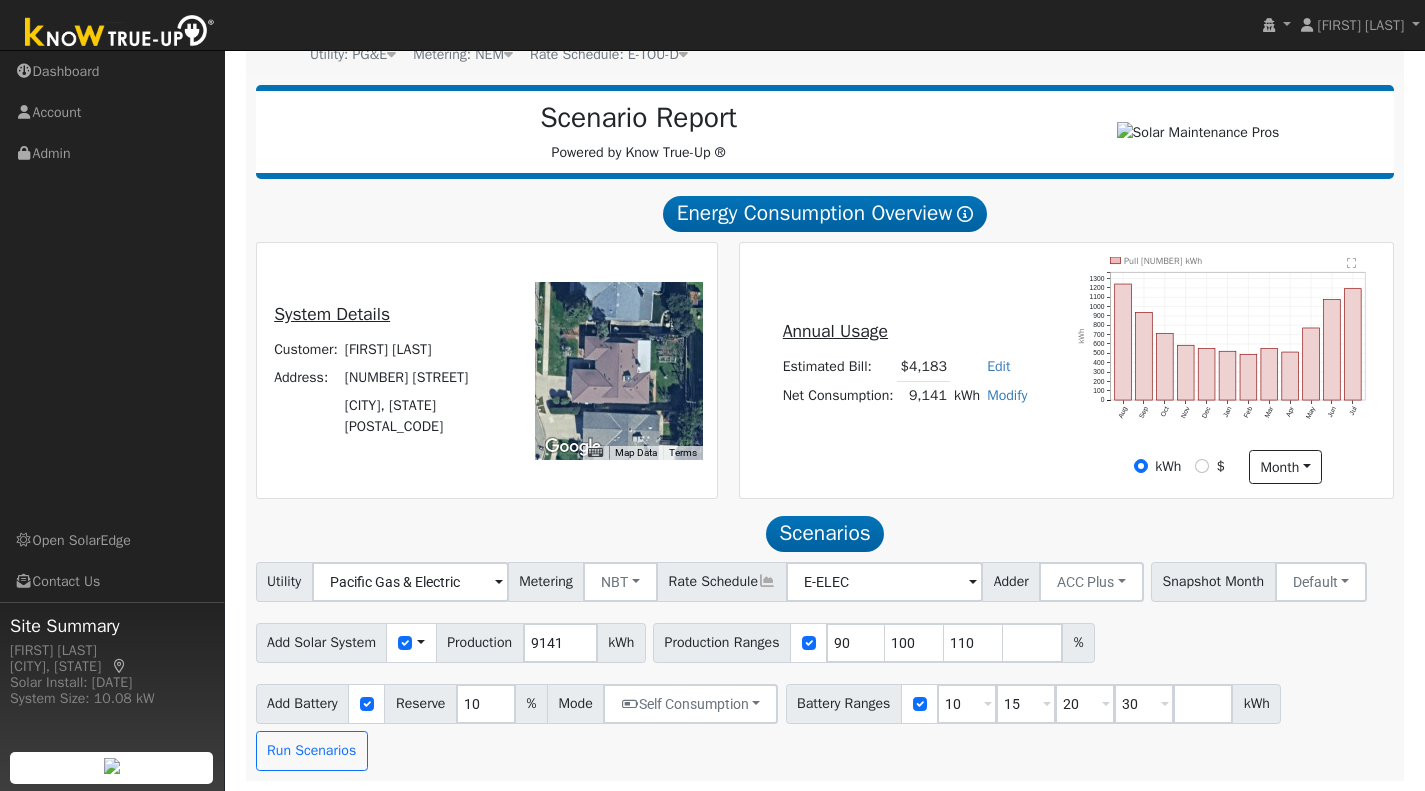 click on "Modify" at bounding box center [1007, 395] 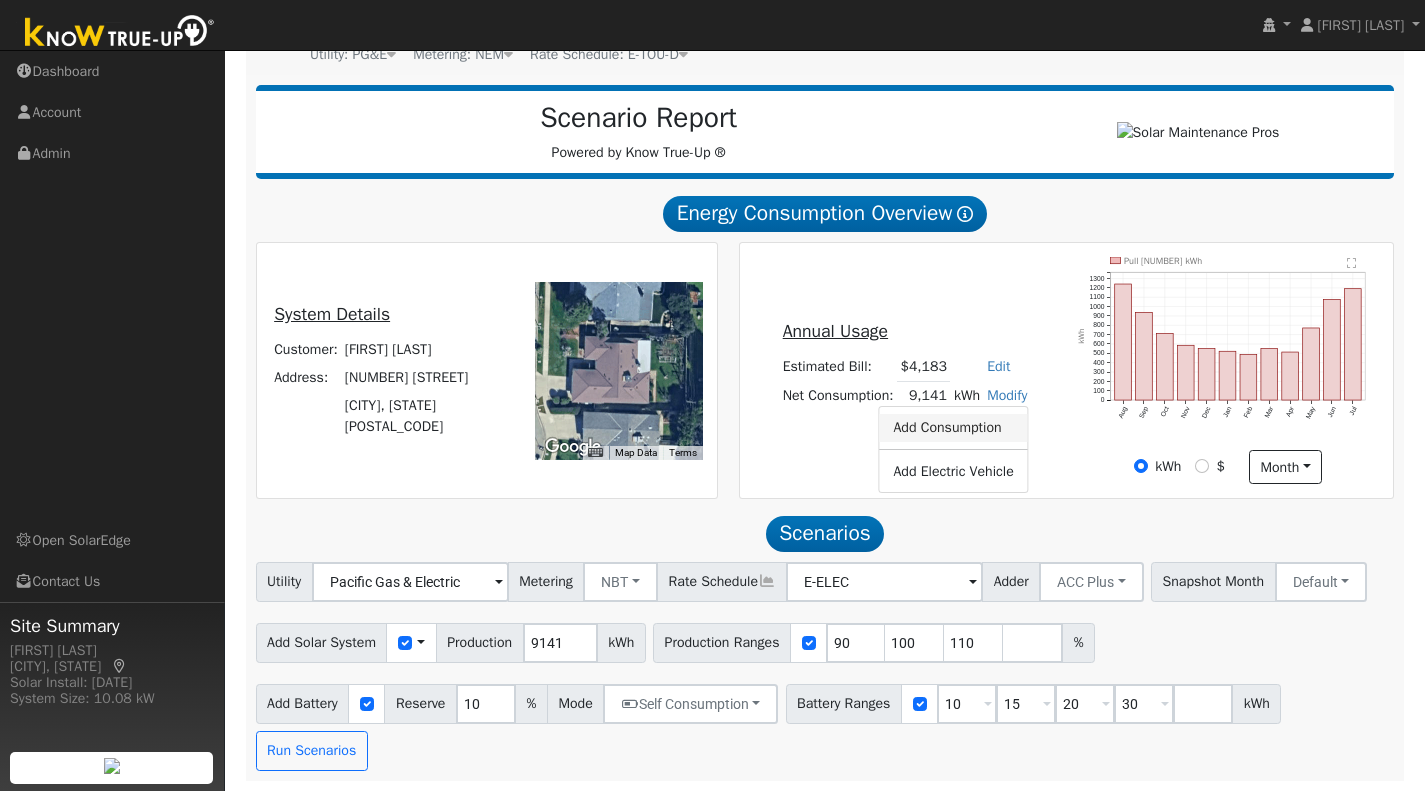 click on "Add Consumption" at bounding box center [953, 428] 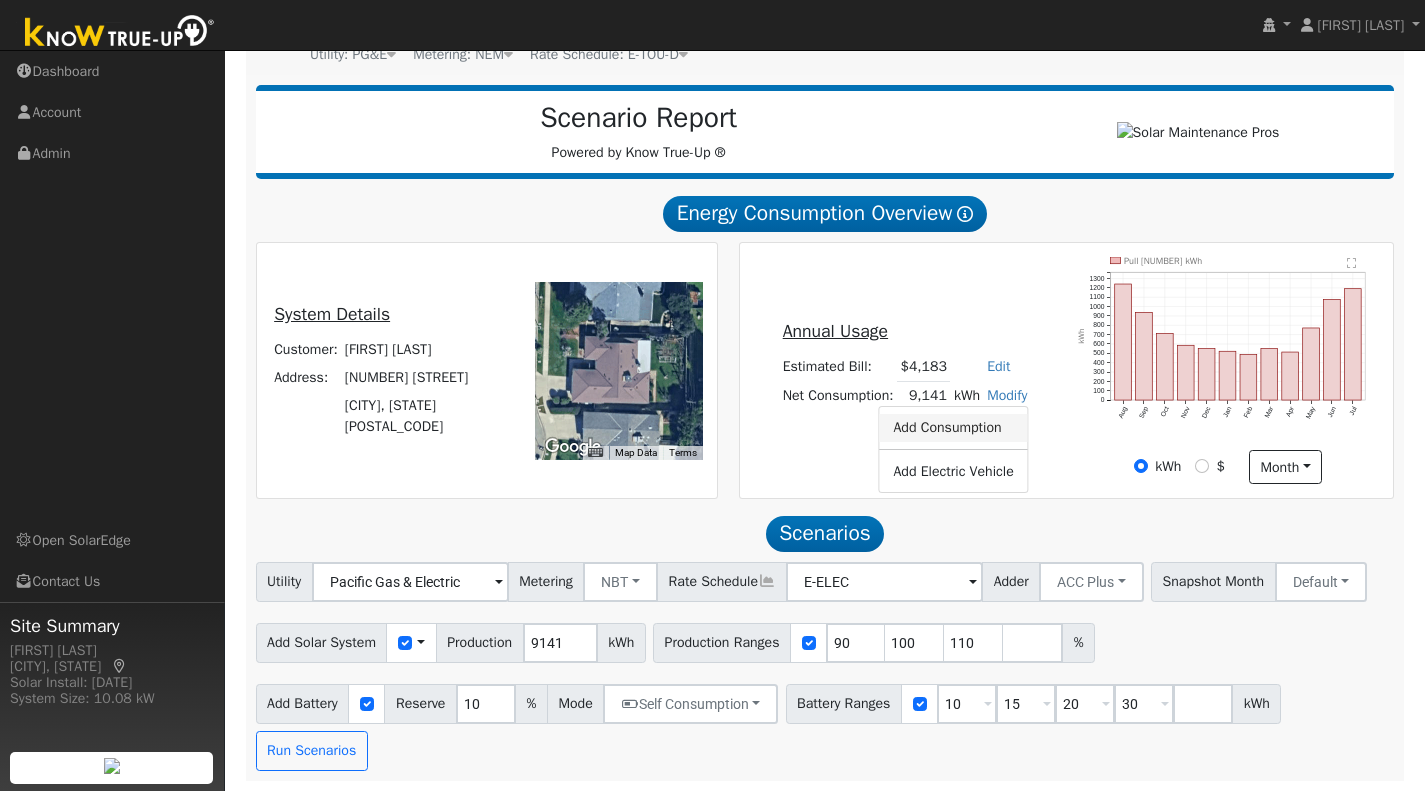 type on "9141" 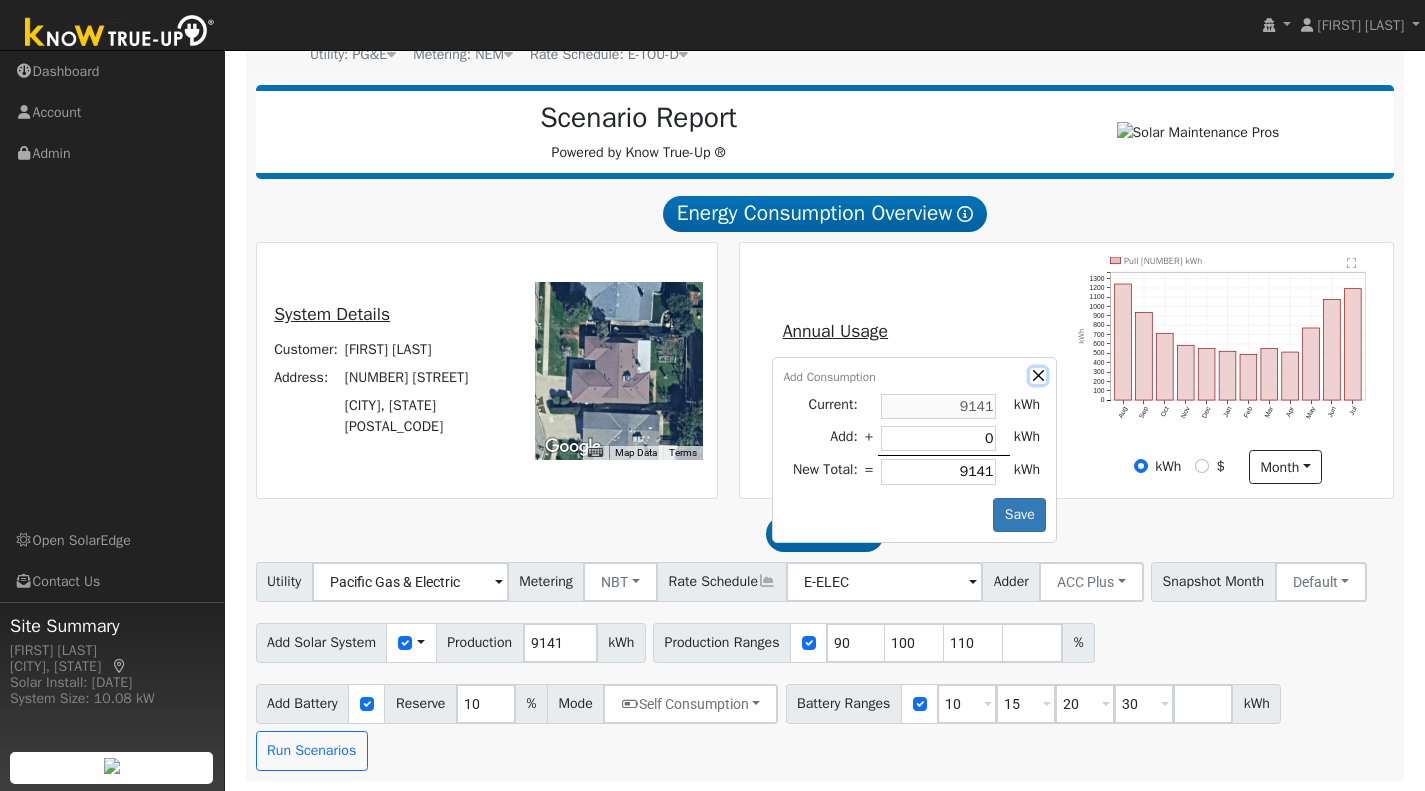 click at bounding box center [1038, 376] 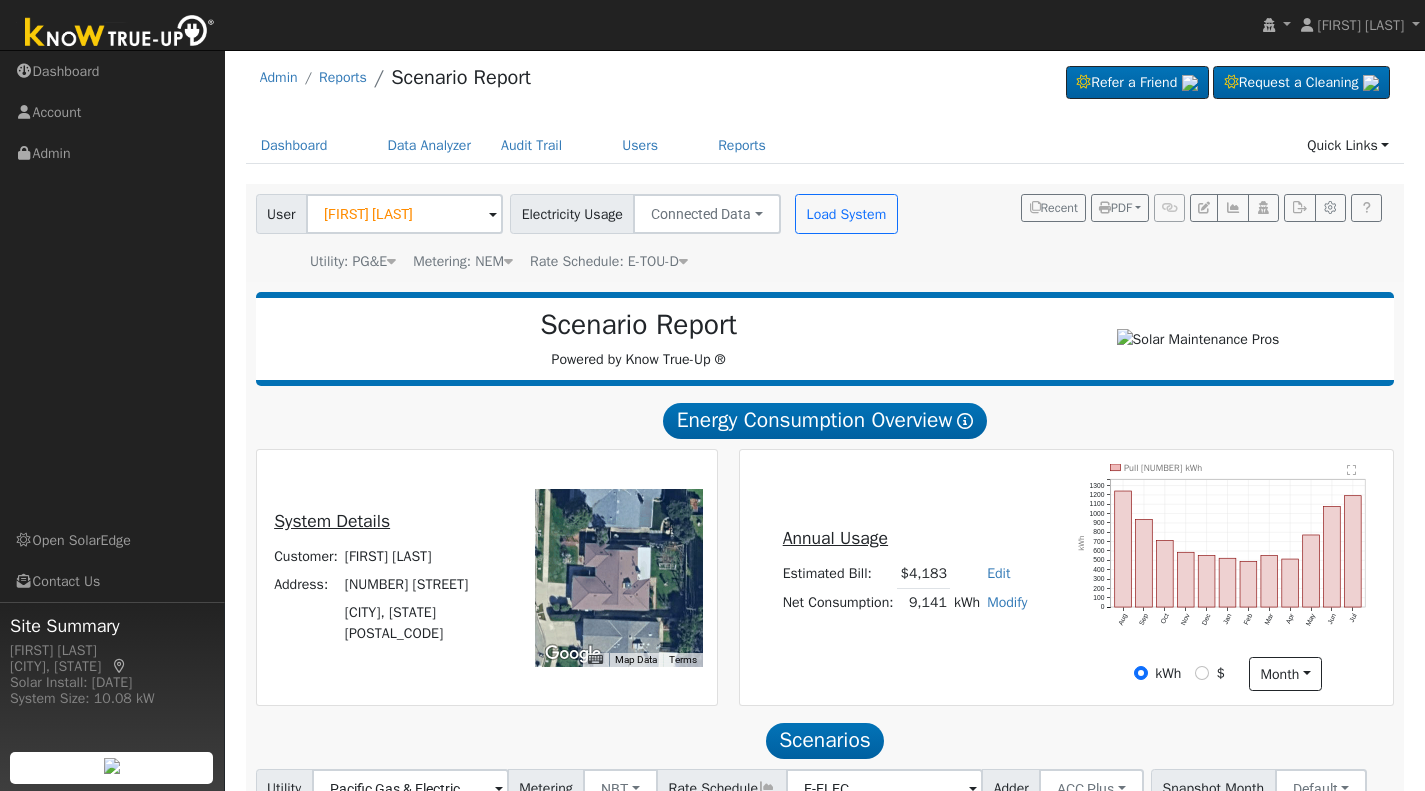 scroll, scrollTop: 5, scrollLeft: 0, axis: vertical 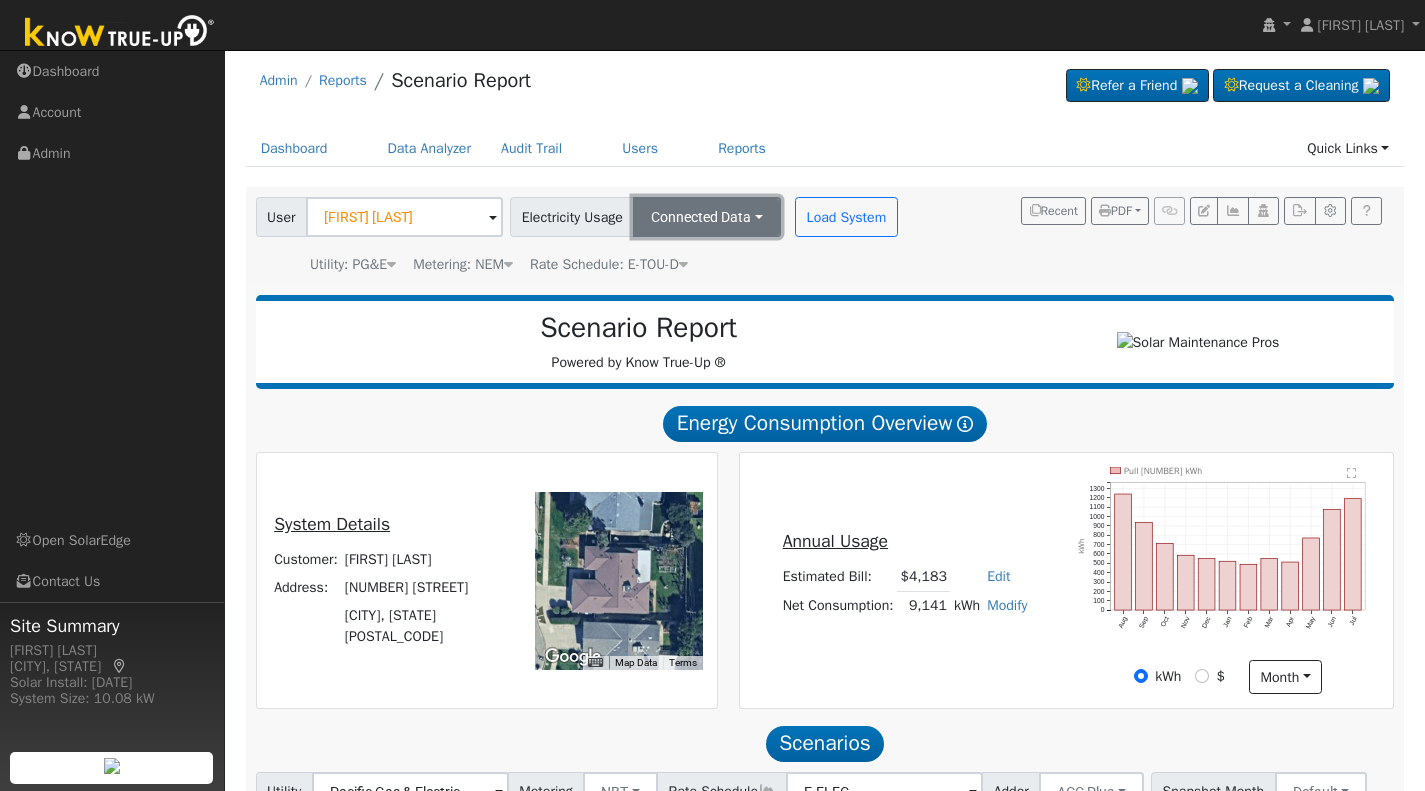 click on "Connected Data" at bounding box center [707, 217] 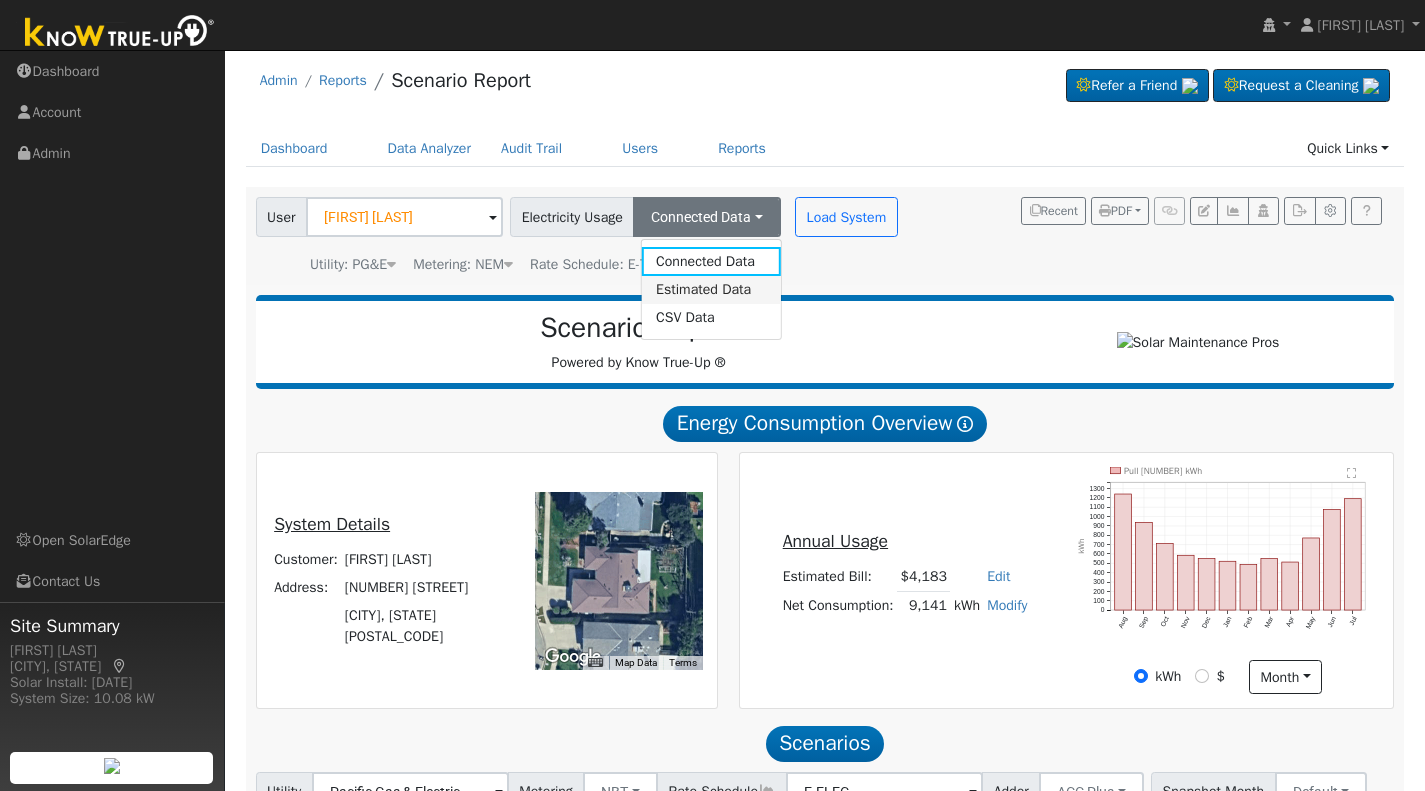 click on "Estimated Data" at bounding box center (711, 290) 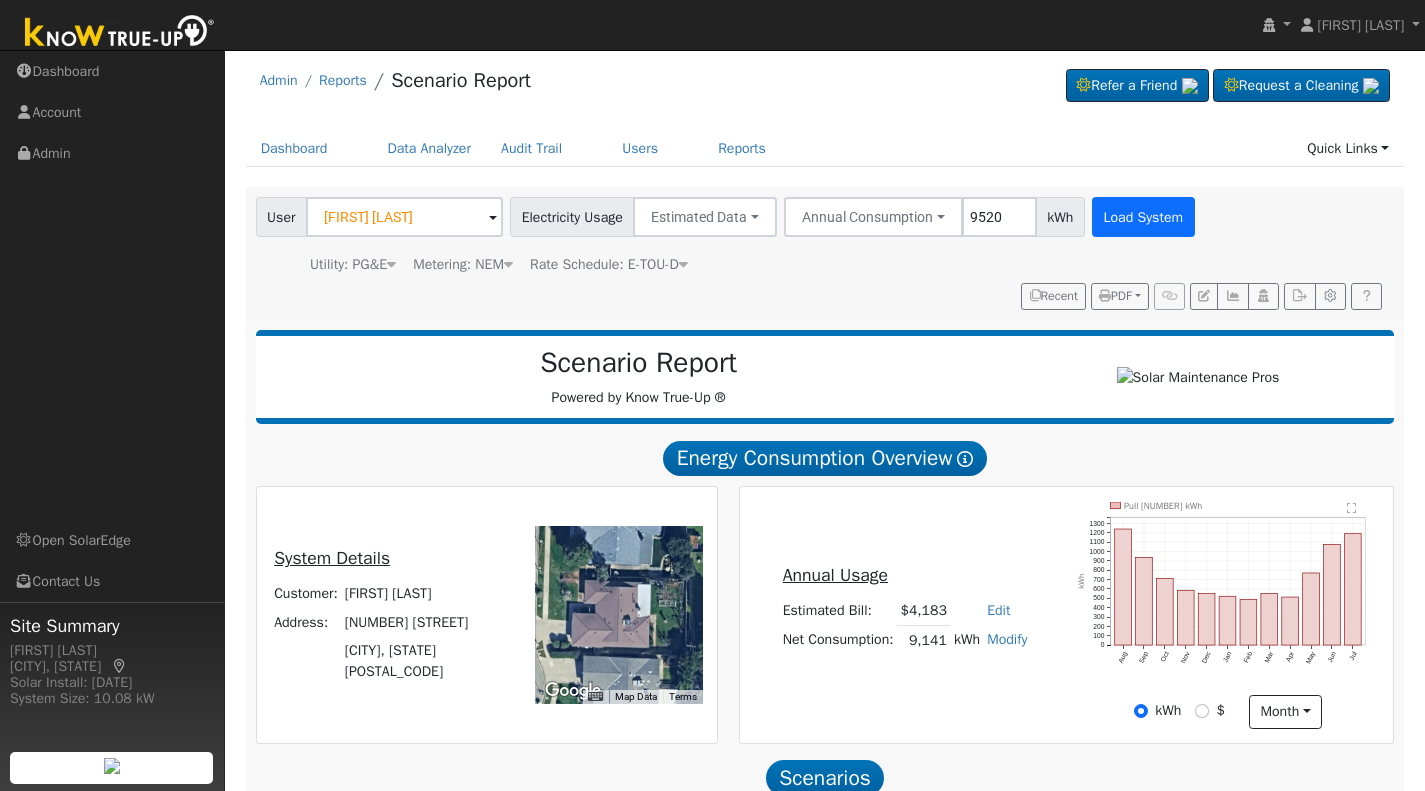 type on "9520" 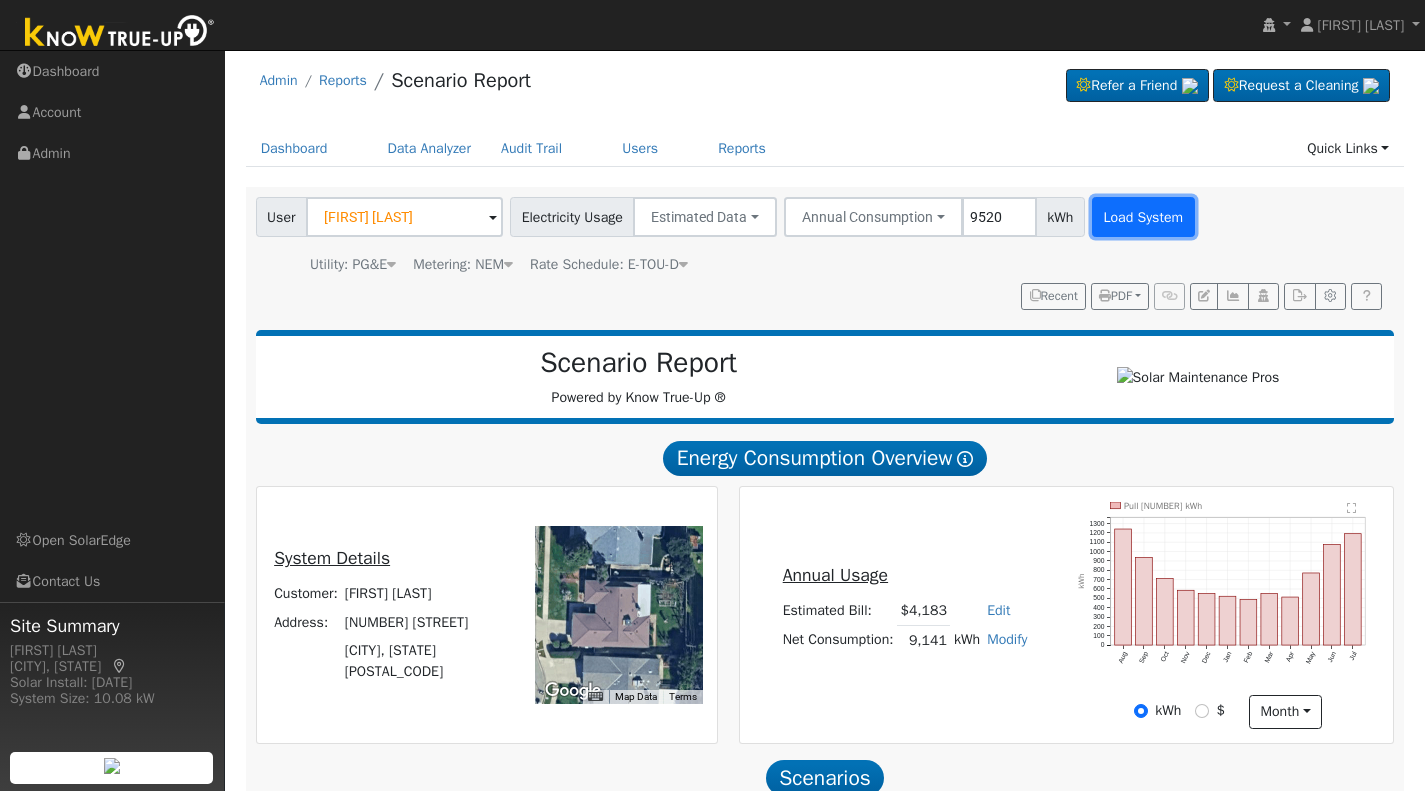 click on "Load System" at bounding box center (1143, 217) 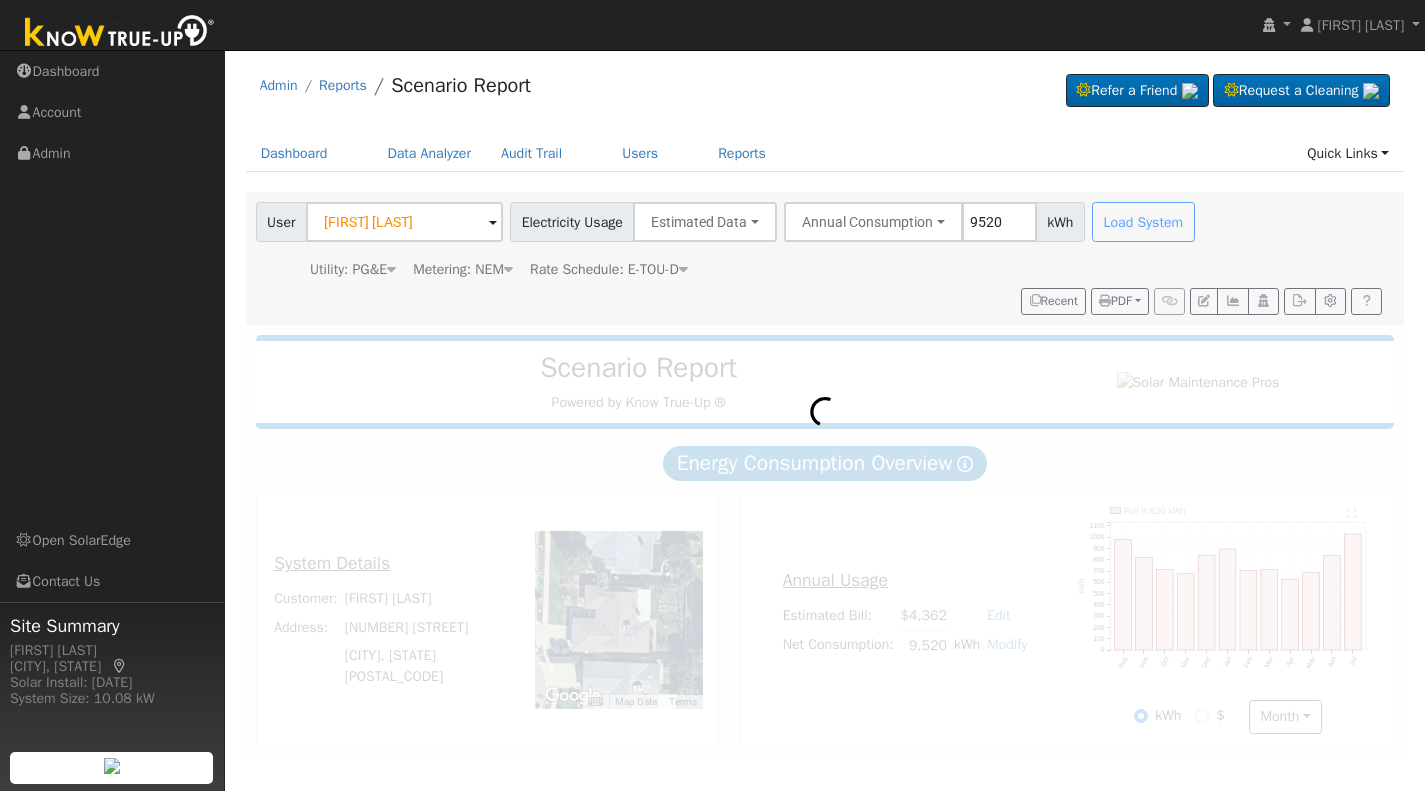scroll, scrollTop: 0, scrollLeft: 0, axis: both 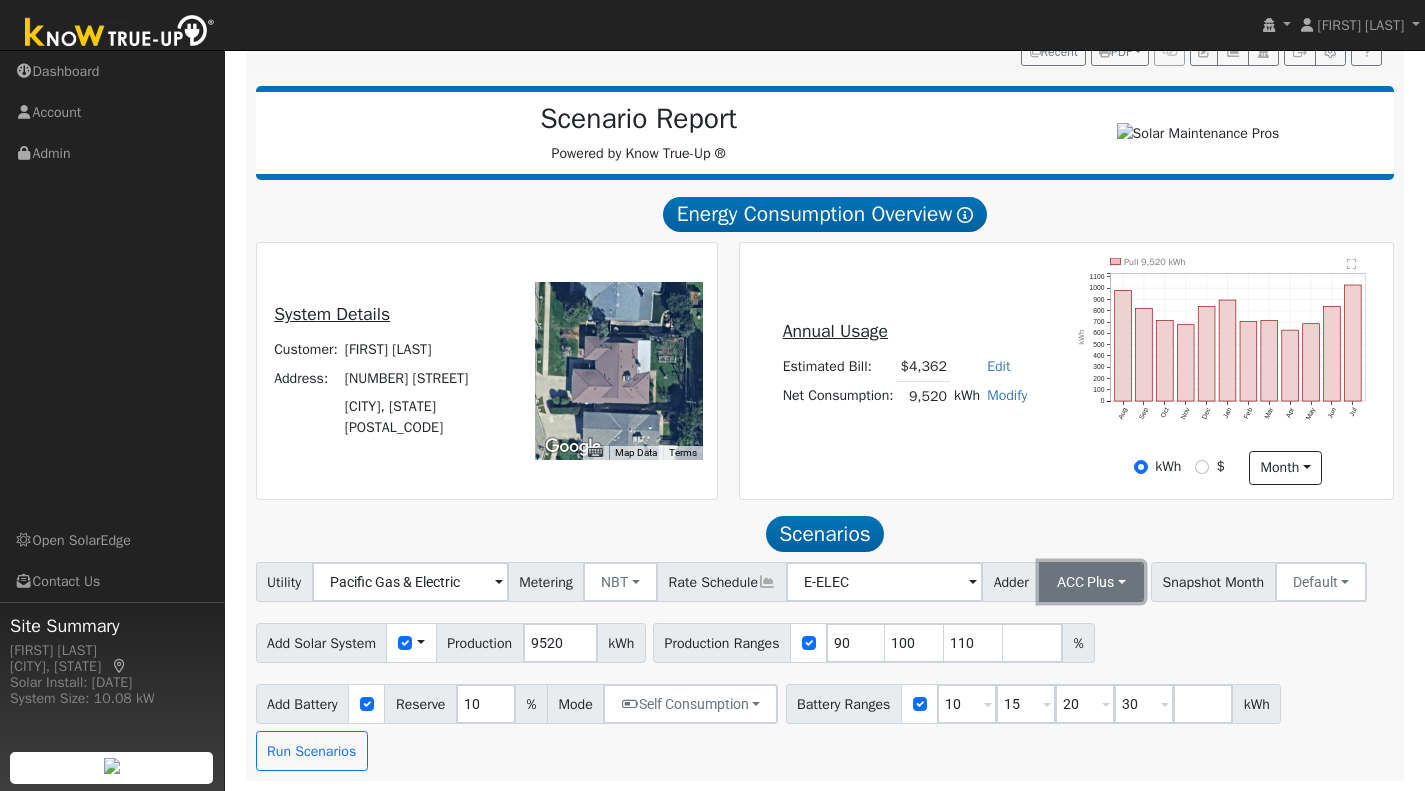 click on "ACC Plus" at bounding box center (1091, 582) 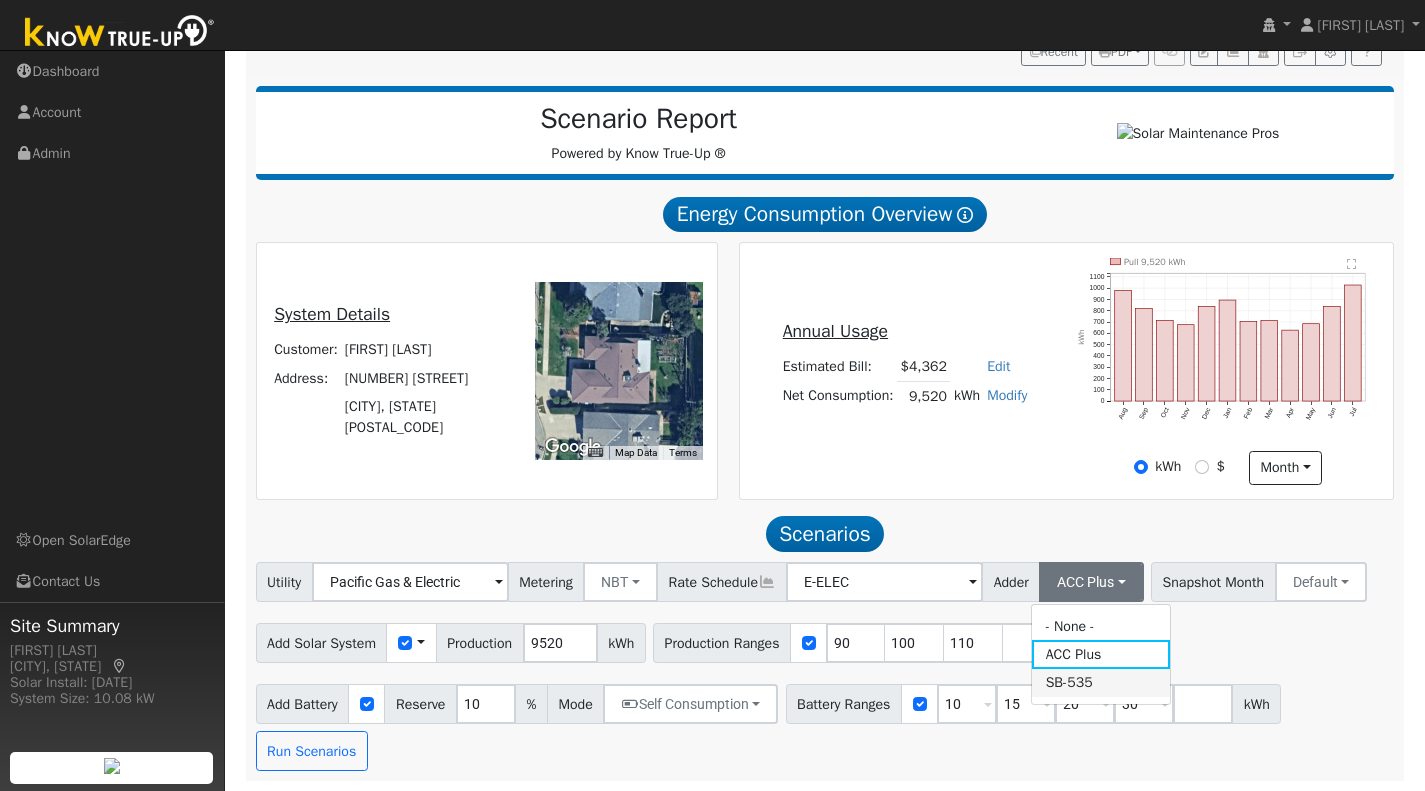 click on "SB-535" at bounding box center (1101, 683) 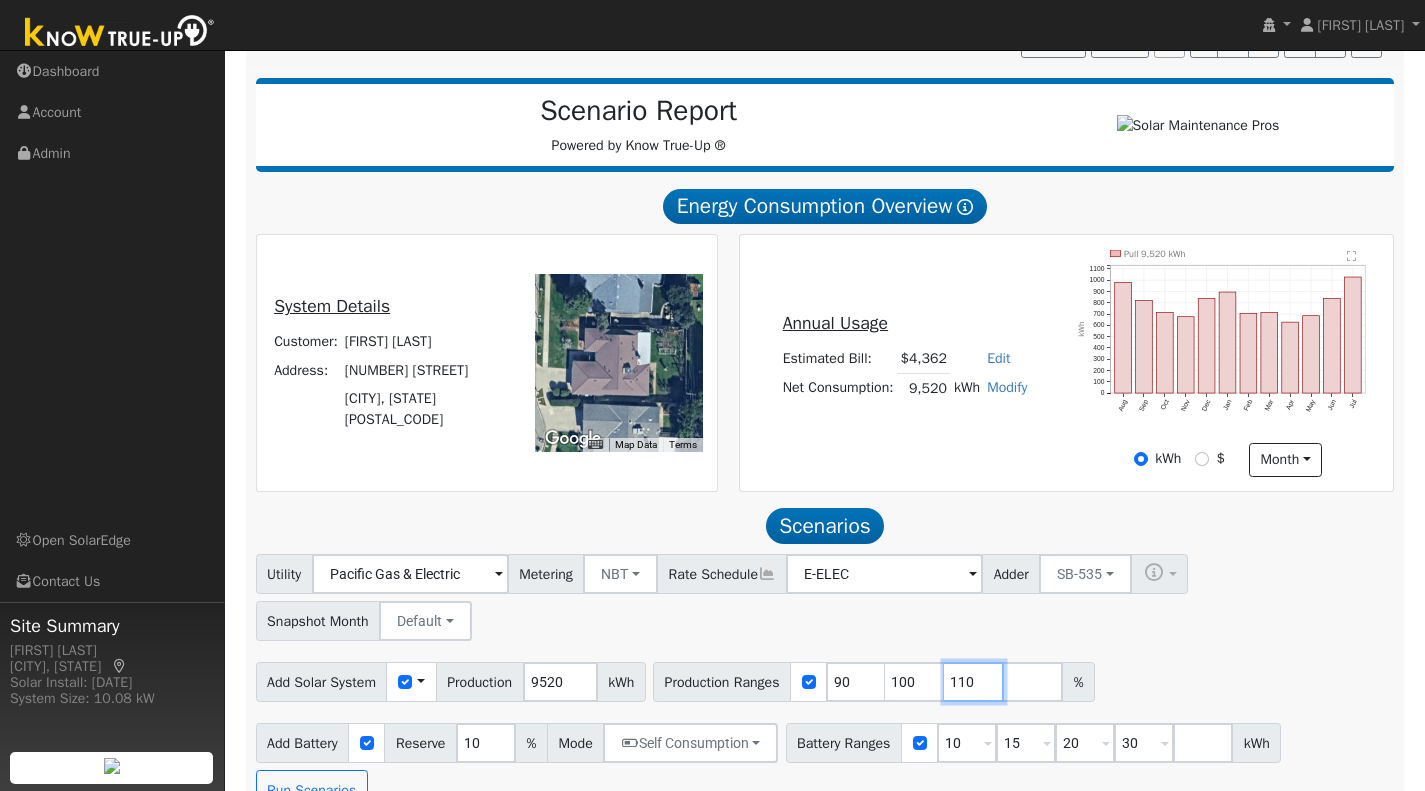 click on "110" at bounding box center (974, 682) 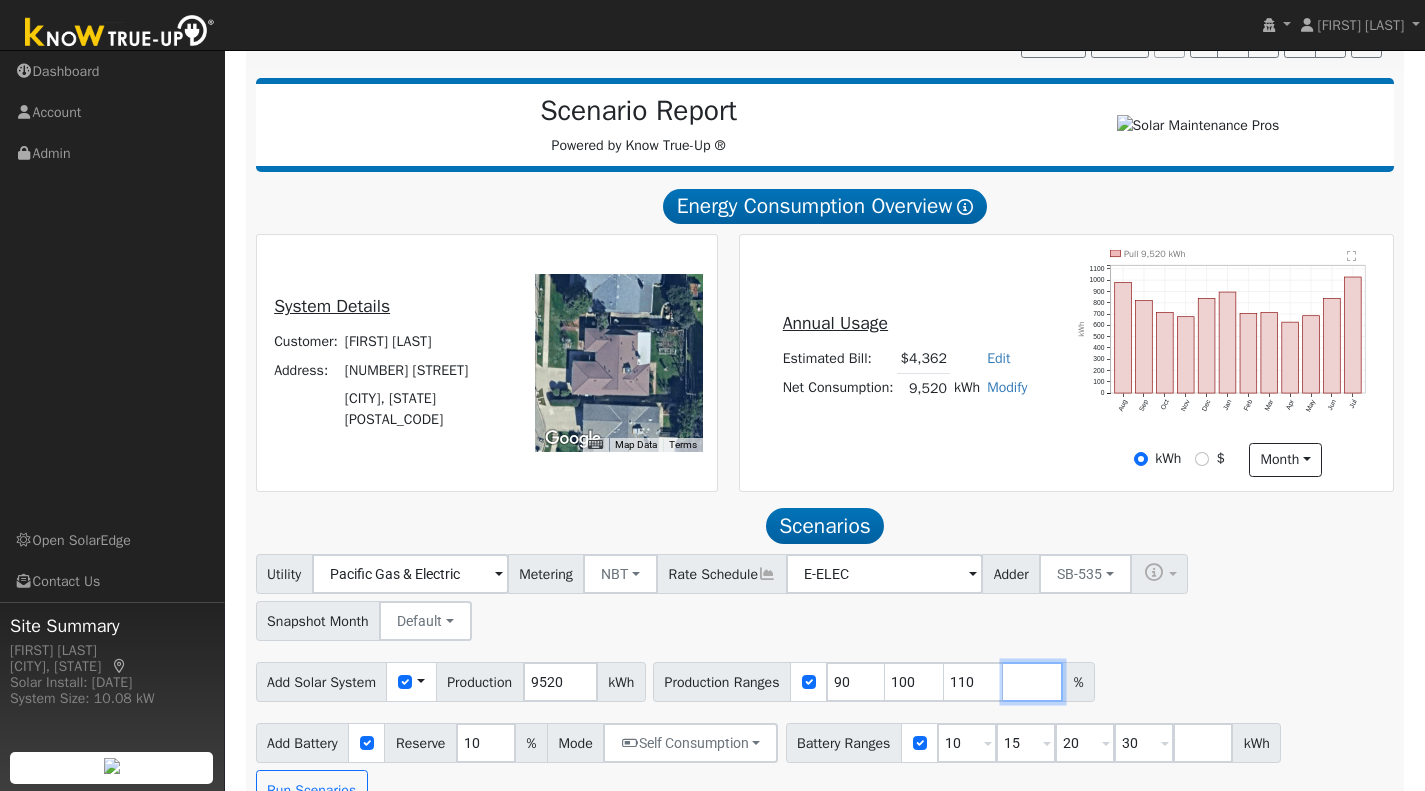 click at bounding box center (1033, 682) 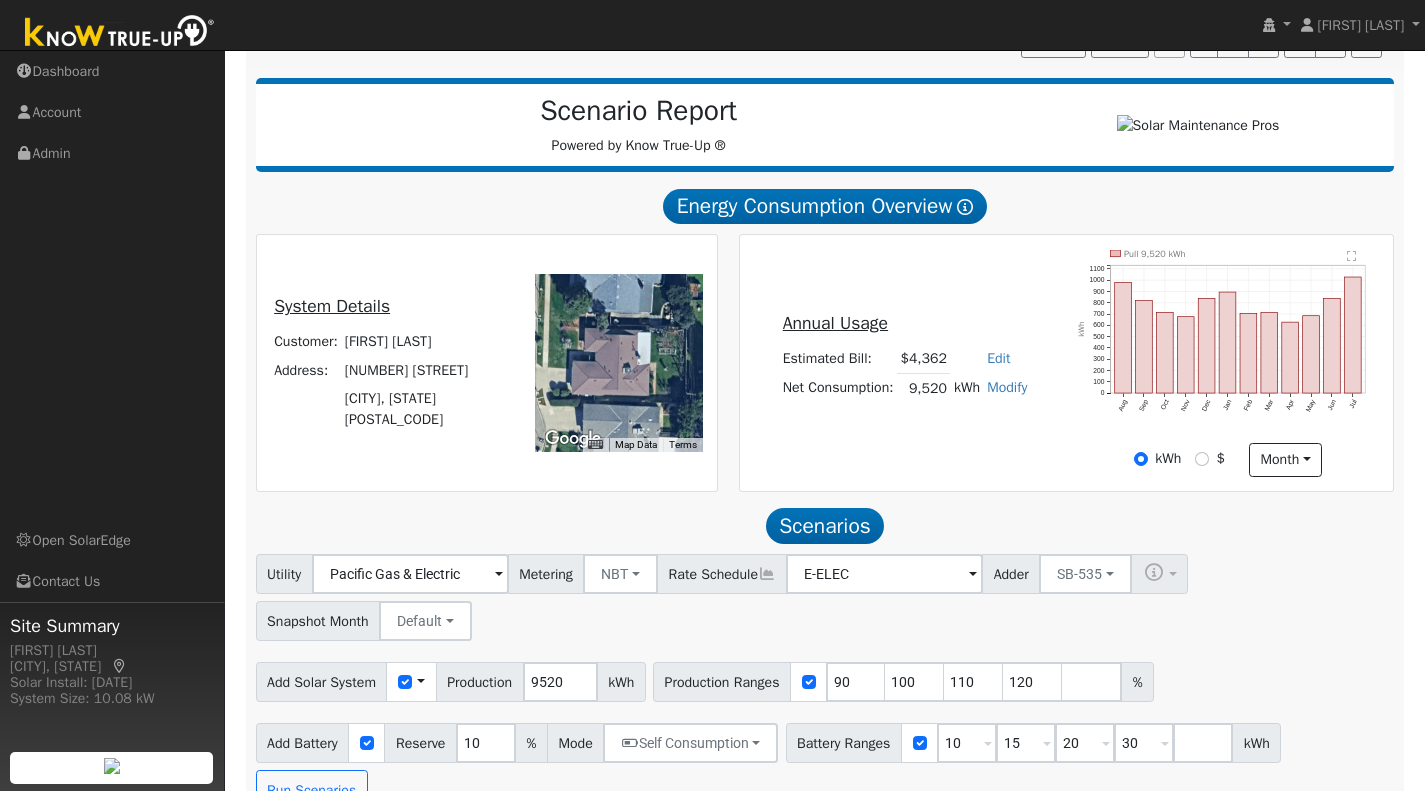 click on "Utility Pacific Gas & Electric Metering NBT NEM NBT Rate Schedule E-ELEC Adder SB-535 - None - ACC Plus SB-535 Copy Address to Clipboard Check if Address Qualifies for SB-535 Snapshot Month Default Jan Feb Mar Apr May Jun Jul Aug Sep Oct Nov Dec" at bounding box center (825, 594) 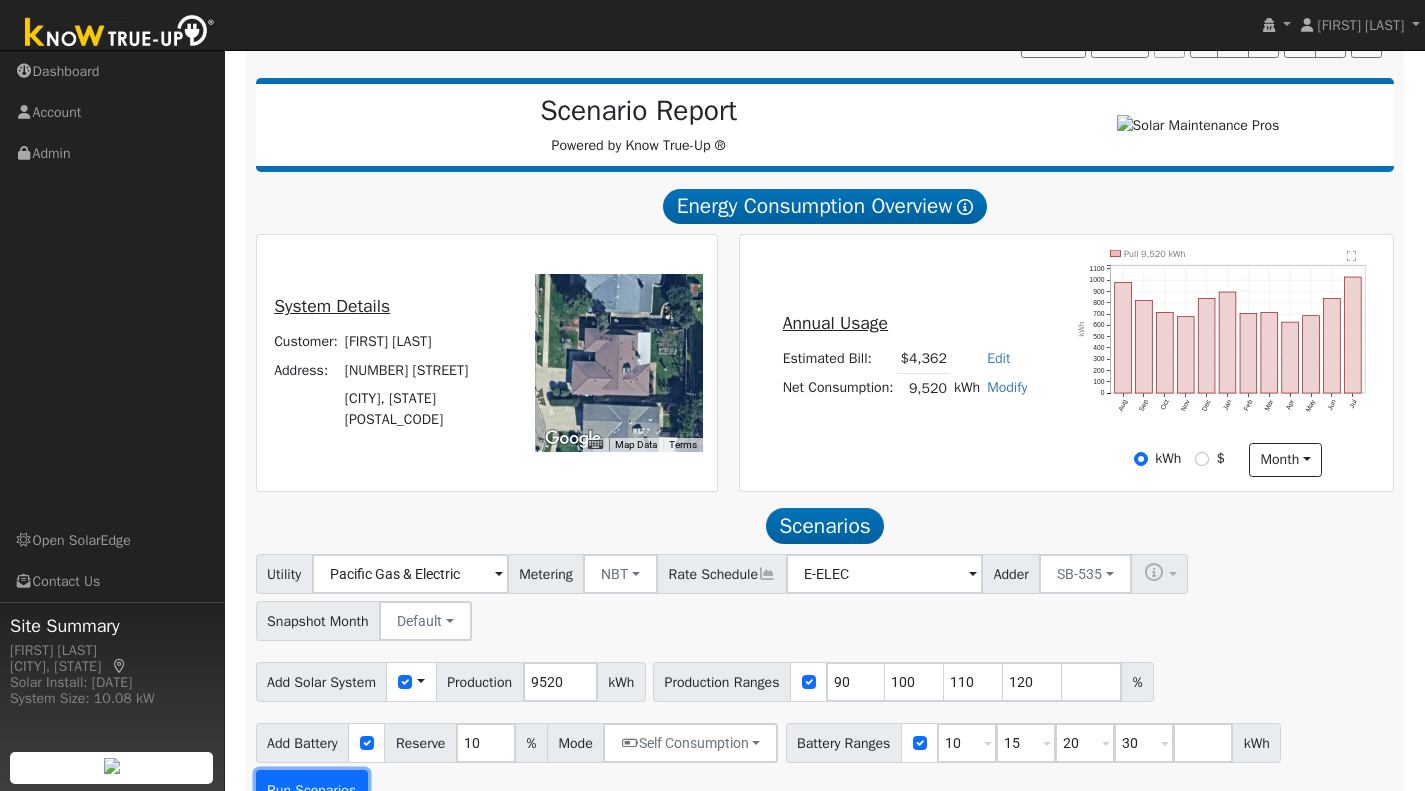 click on "Run Scenarios" at bounding box center [312, 790] 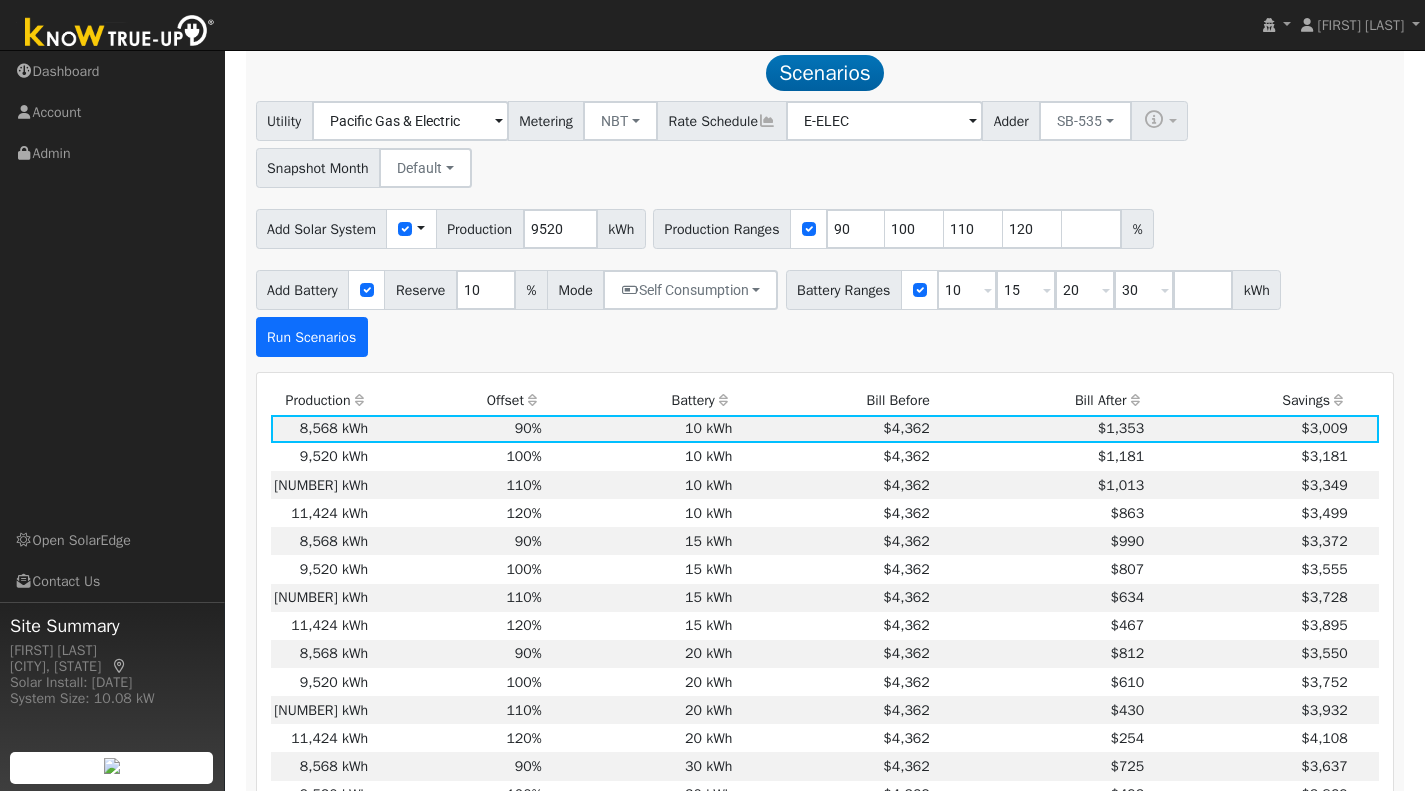 scroll, scrollTop: 711, scrollLeft: 0, axis: vertical 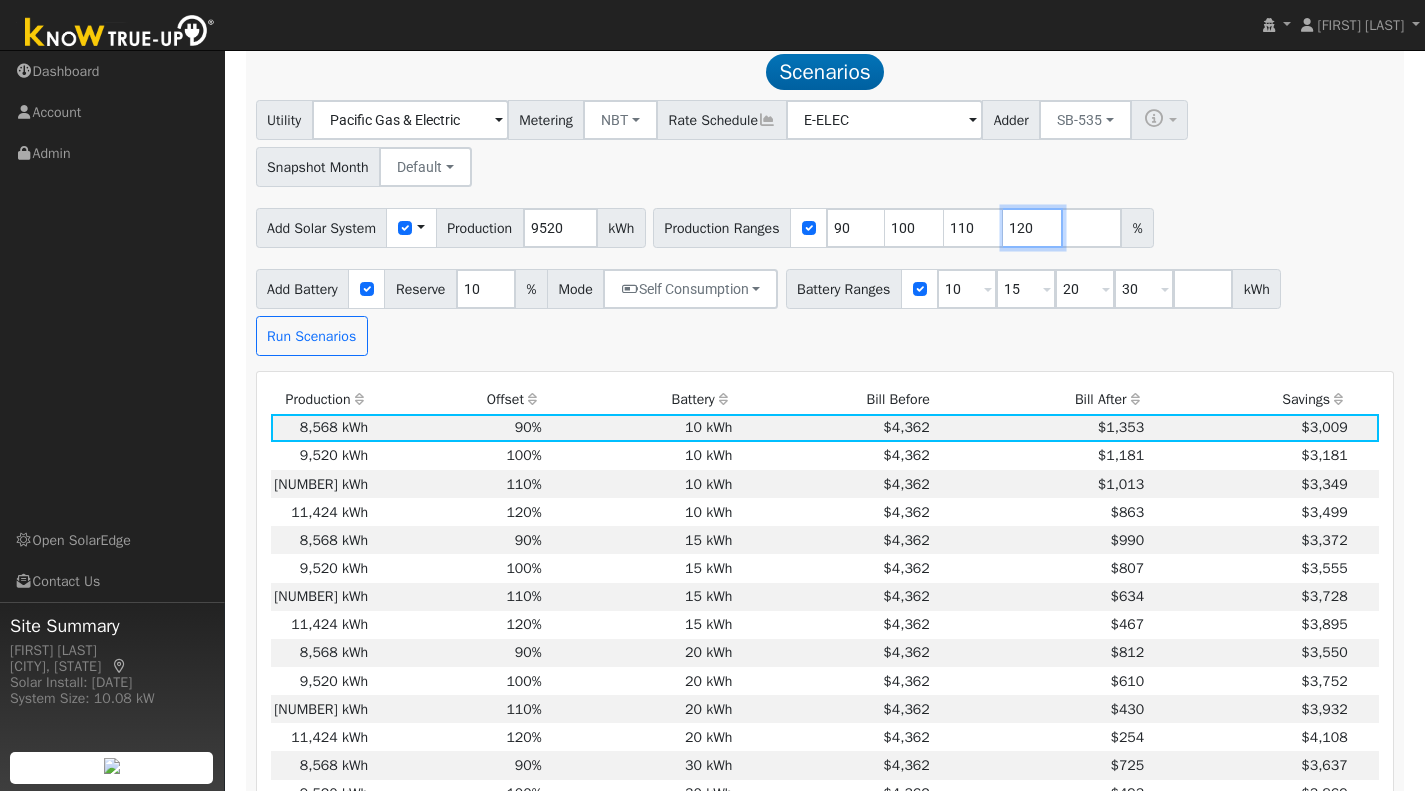 drag, startPoint x: 1031, startPoint y: 234, endPoint x: 1044, endPoint y: 233, distance: 13.038404 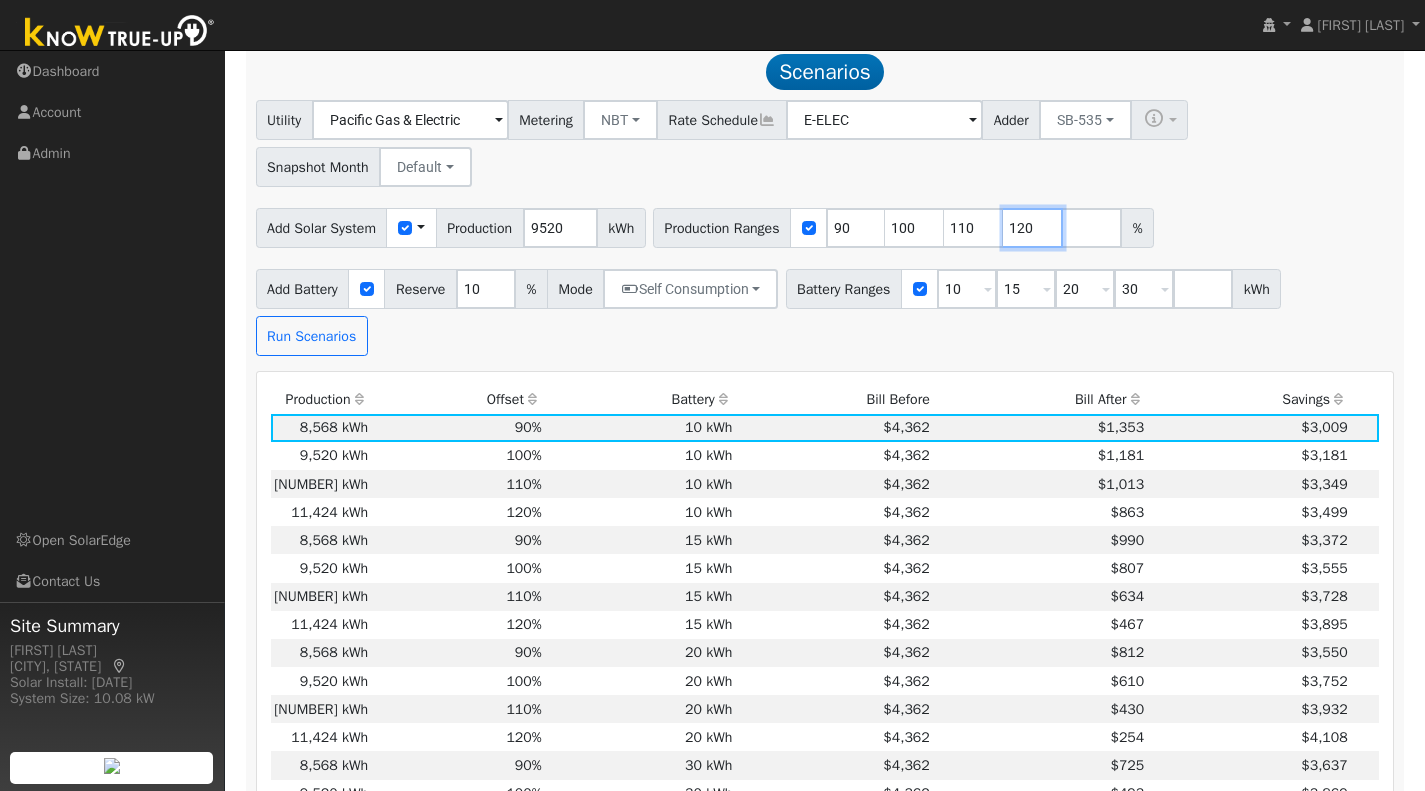 click on "120" at bounding box center [1033, 228] 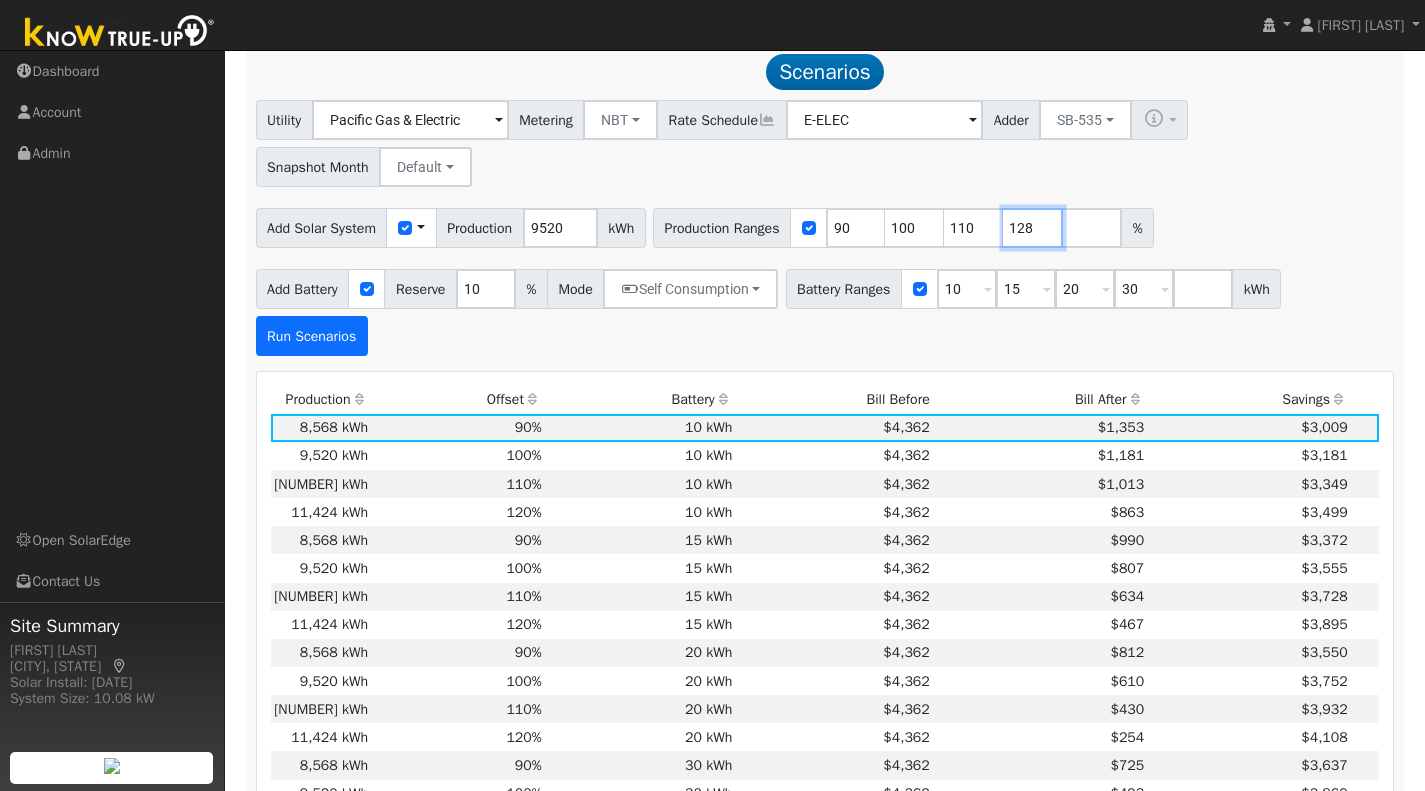 type on "128" 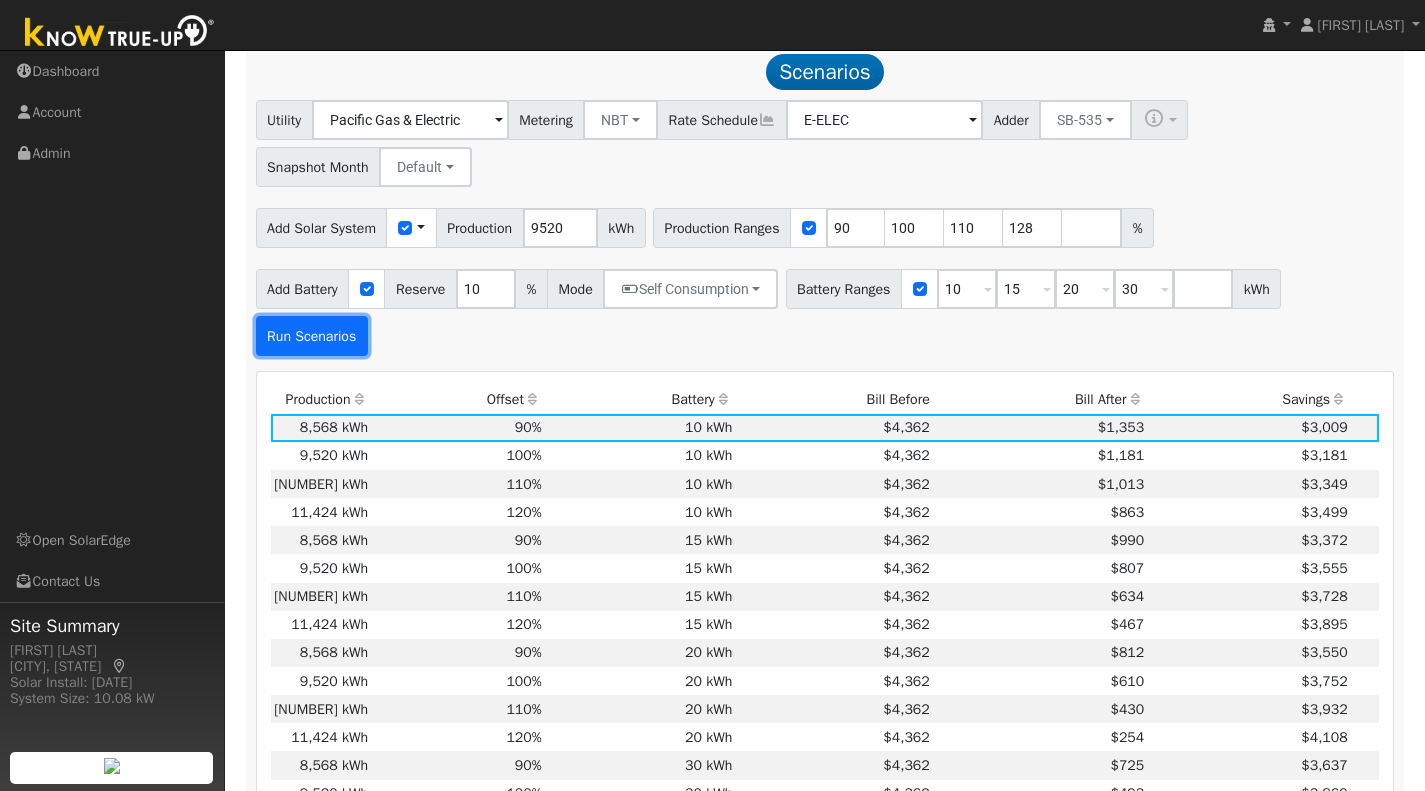 click on "Run Scenarios" at bounding box center (312, 336) 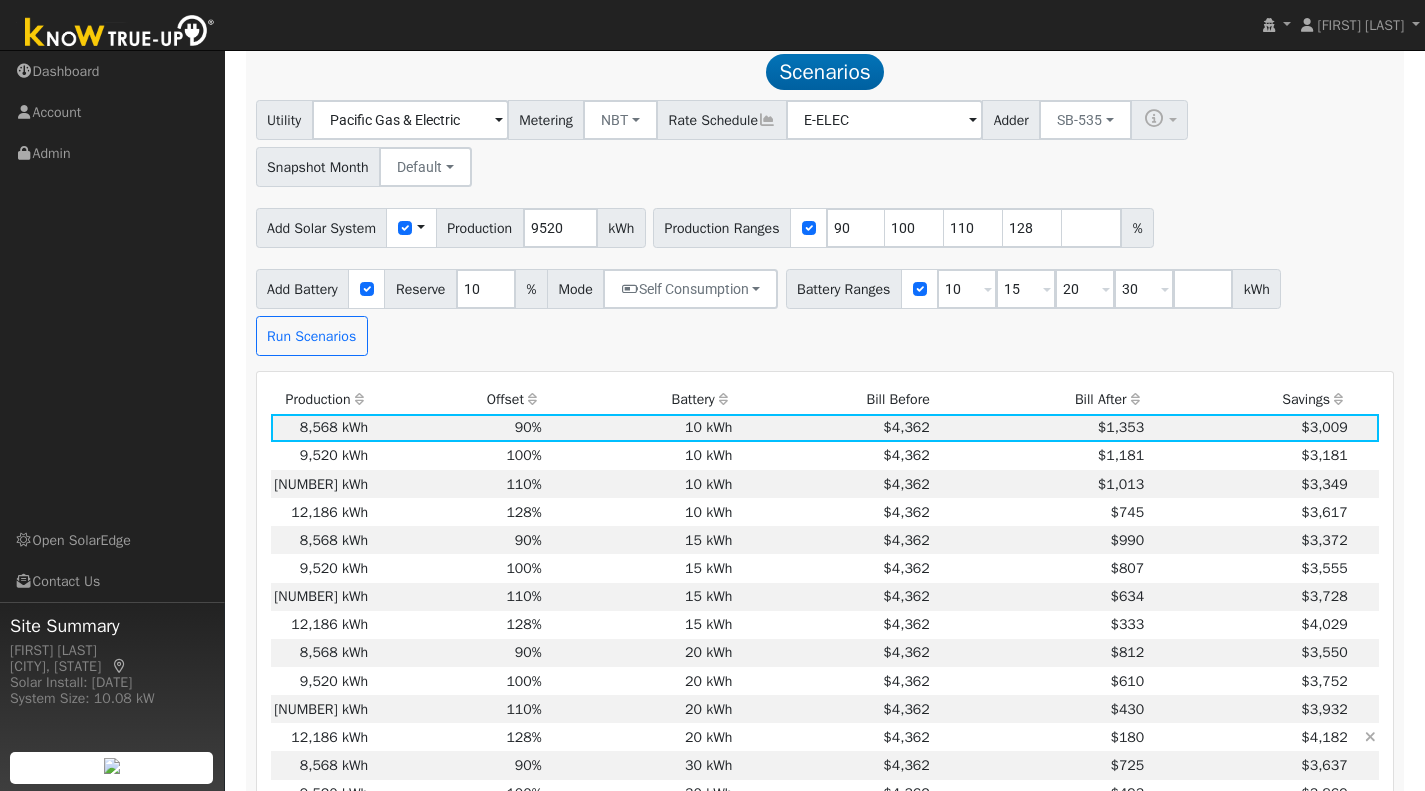 click on "128%" at bounding box center [458, 737] 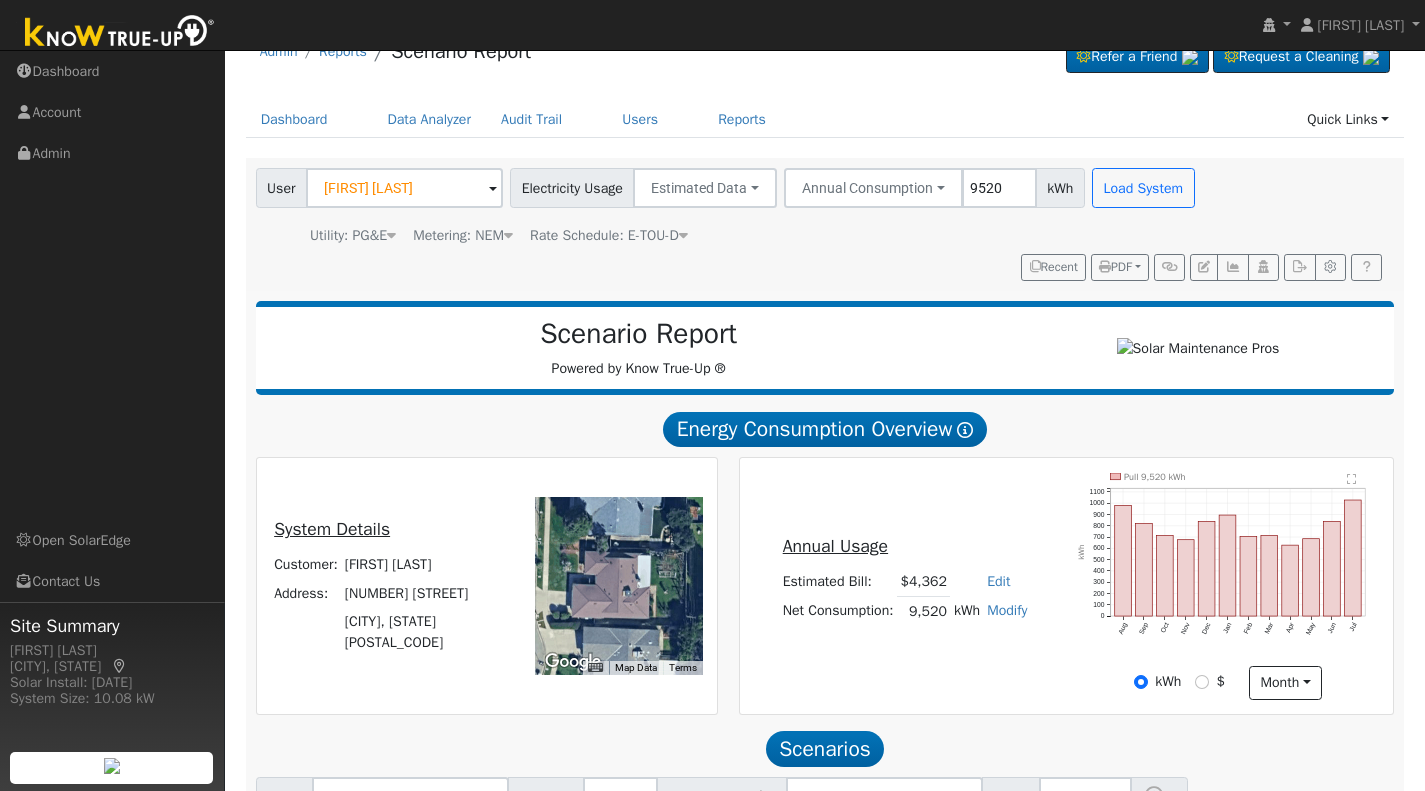 scroll, scrollTop: 16, scrollLeft: 0, axis: vertical 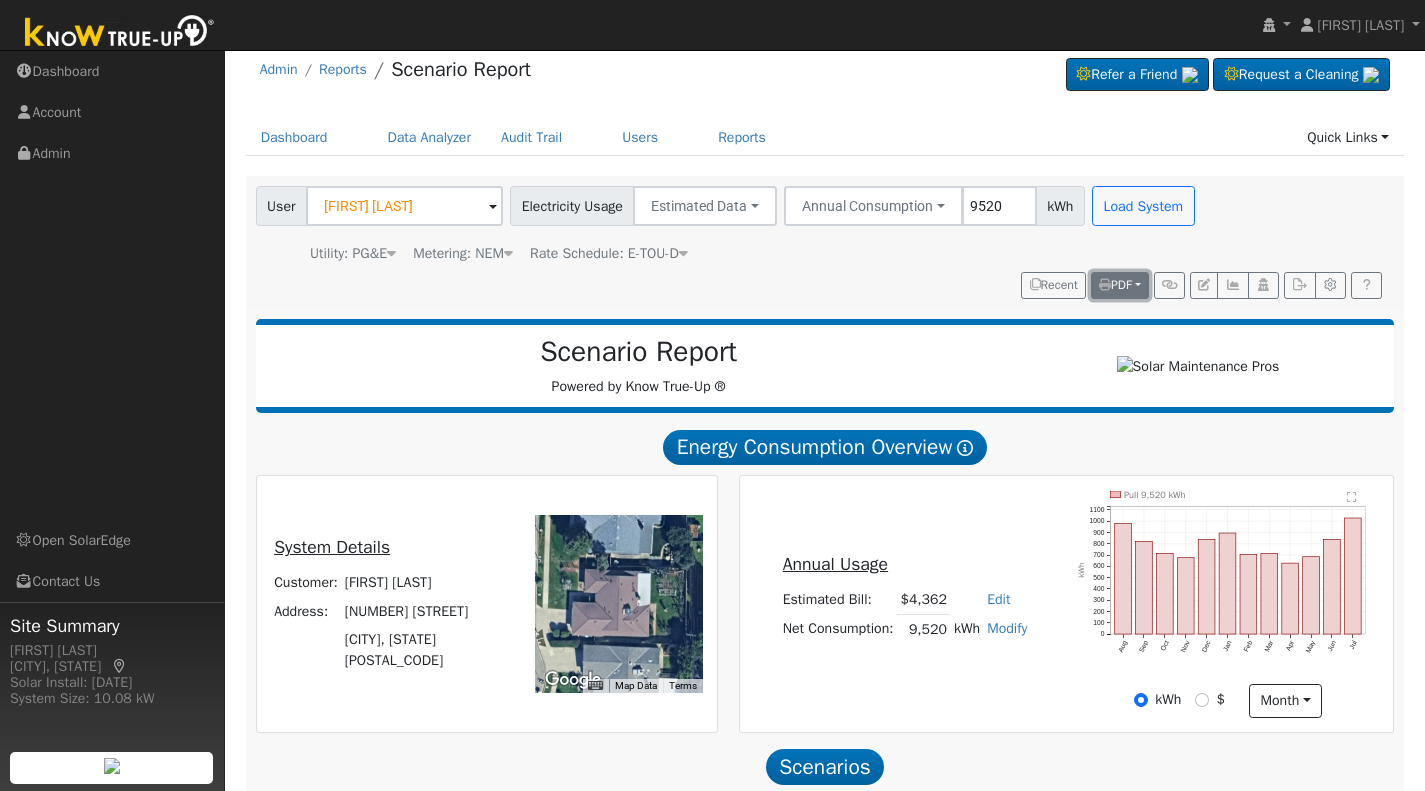 click on "PDF" at bounding box center [1115, 285] 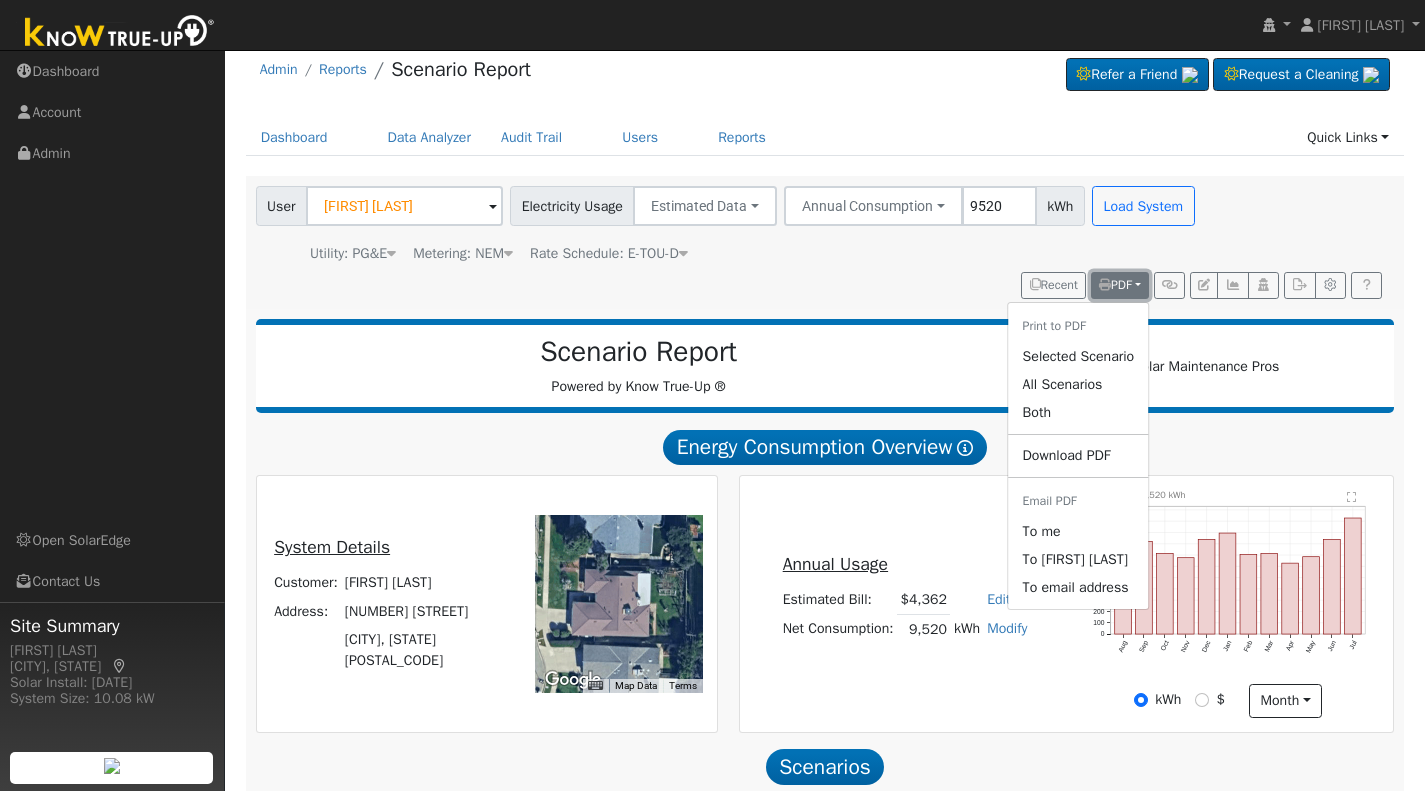 click on "PDF" at bounding box center [1115, 285] 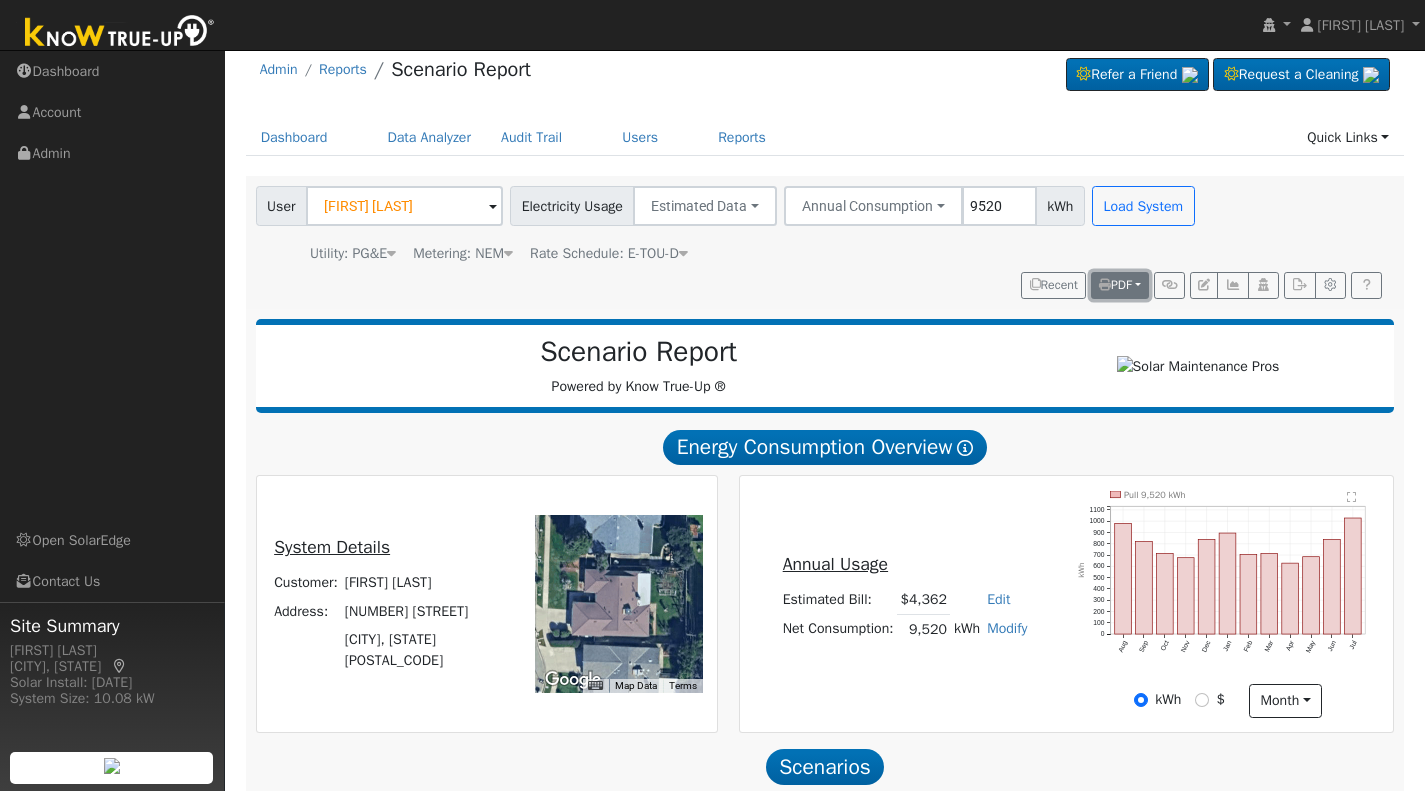 click on "PDF" at bounding box center (1115, 285) 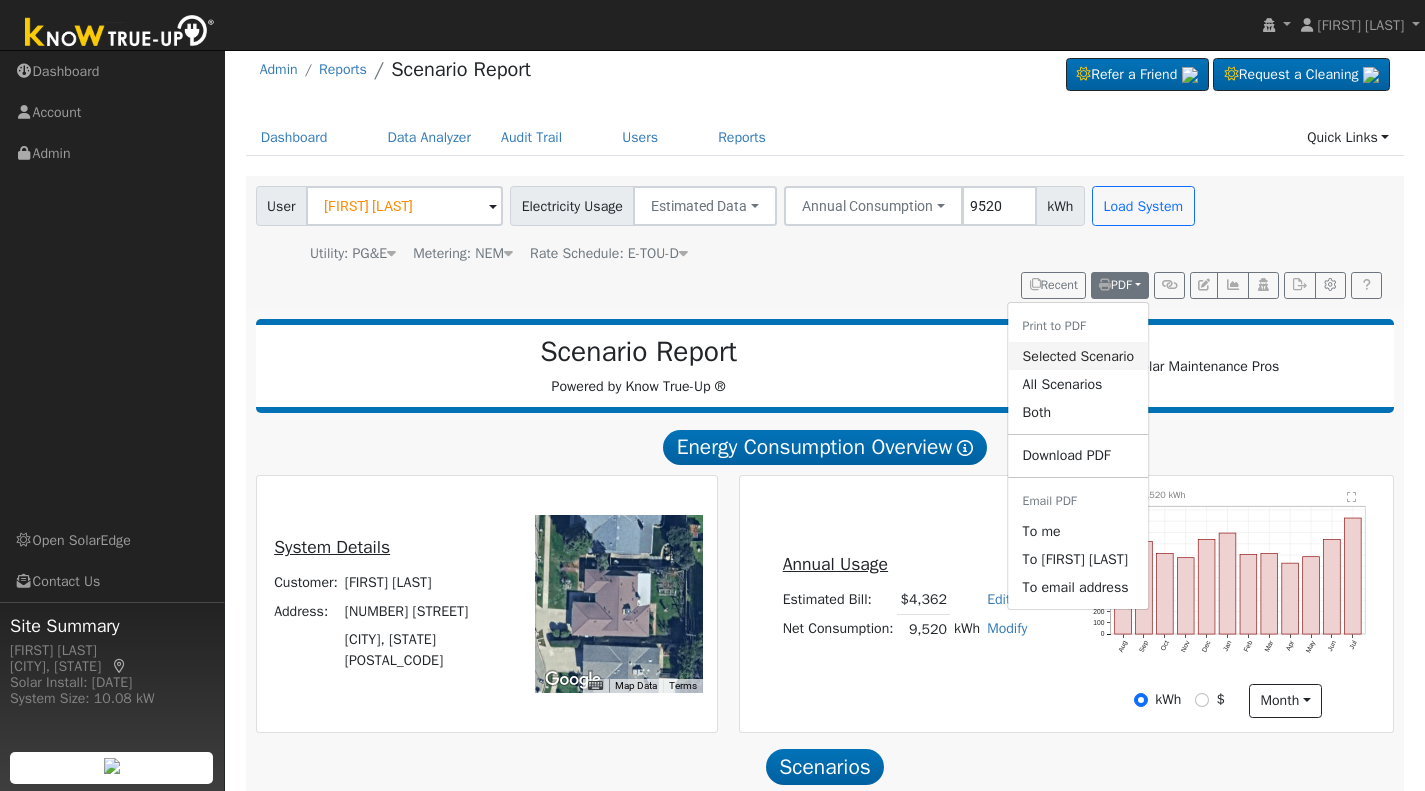 click on "Selected Scenario" at bounding box center [1079, 356] 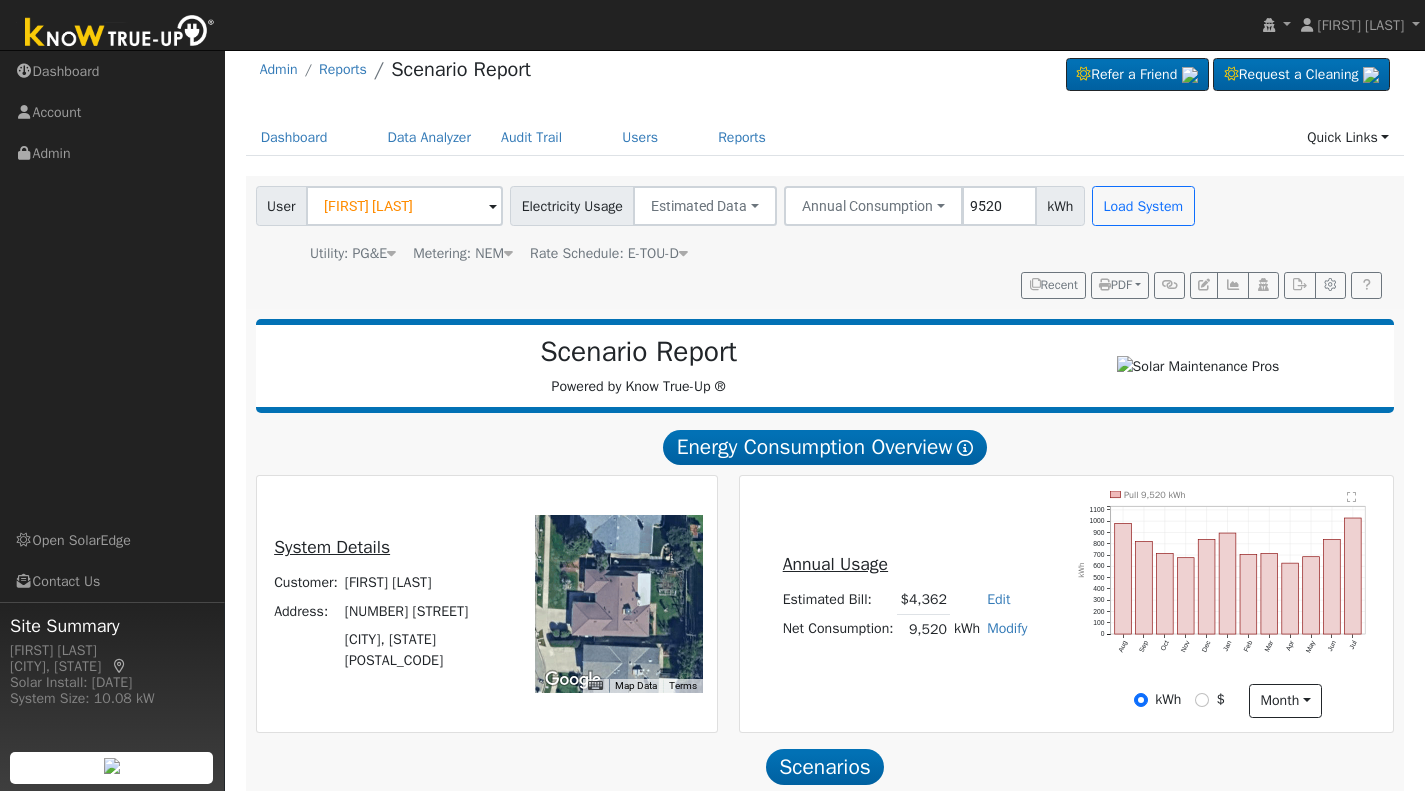 scroll, scrollTop: 17, scrollLeft: 0, axis: vertical 